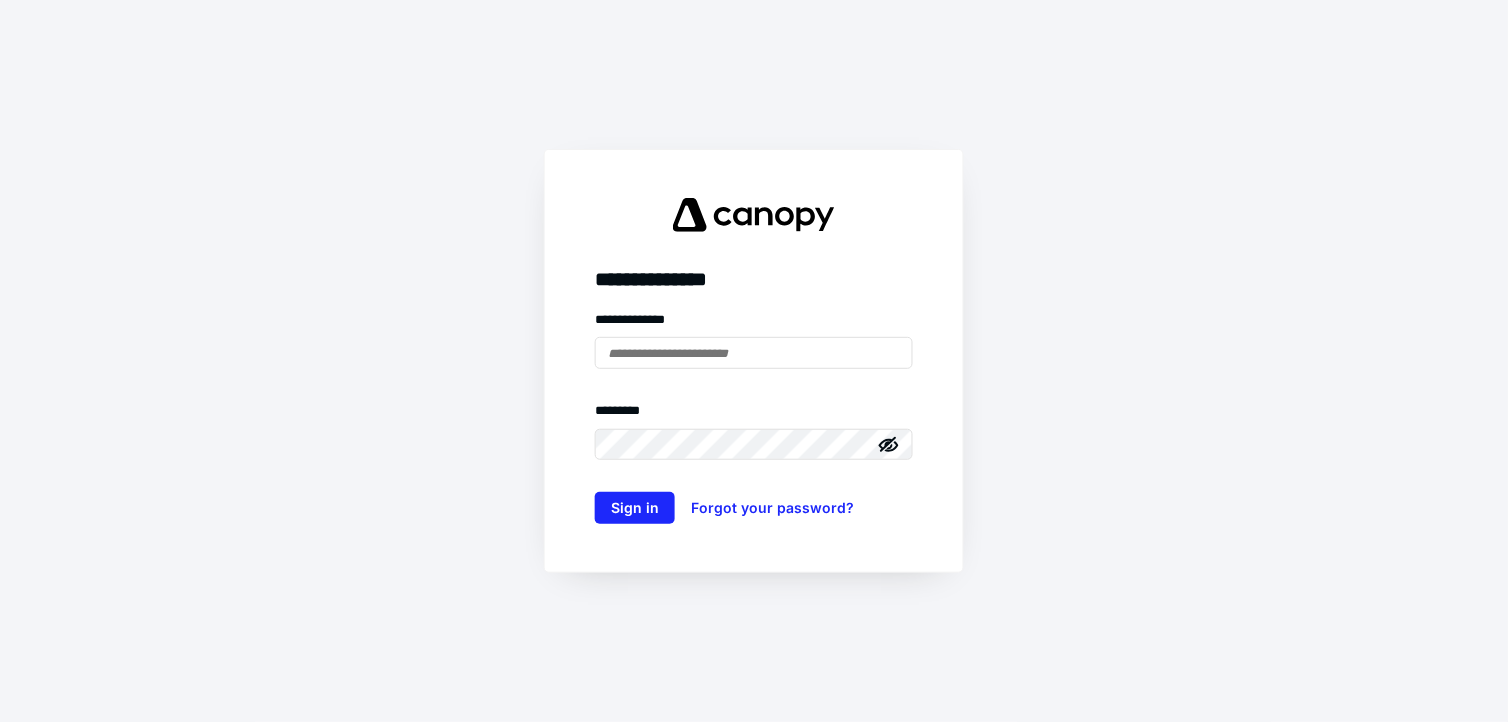 scroll, scrollTop: 0, scrollLeft: 0, axis: both 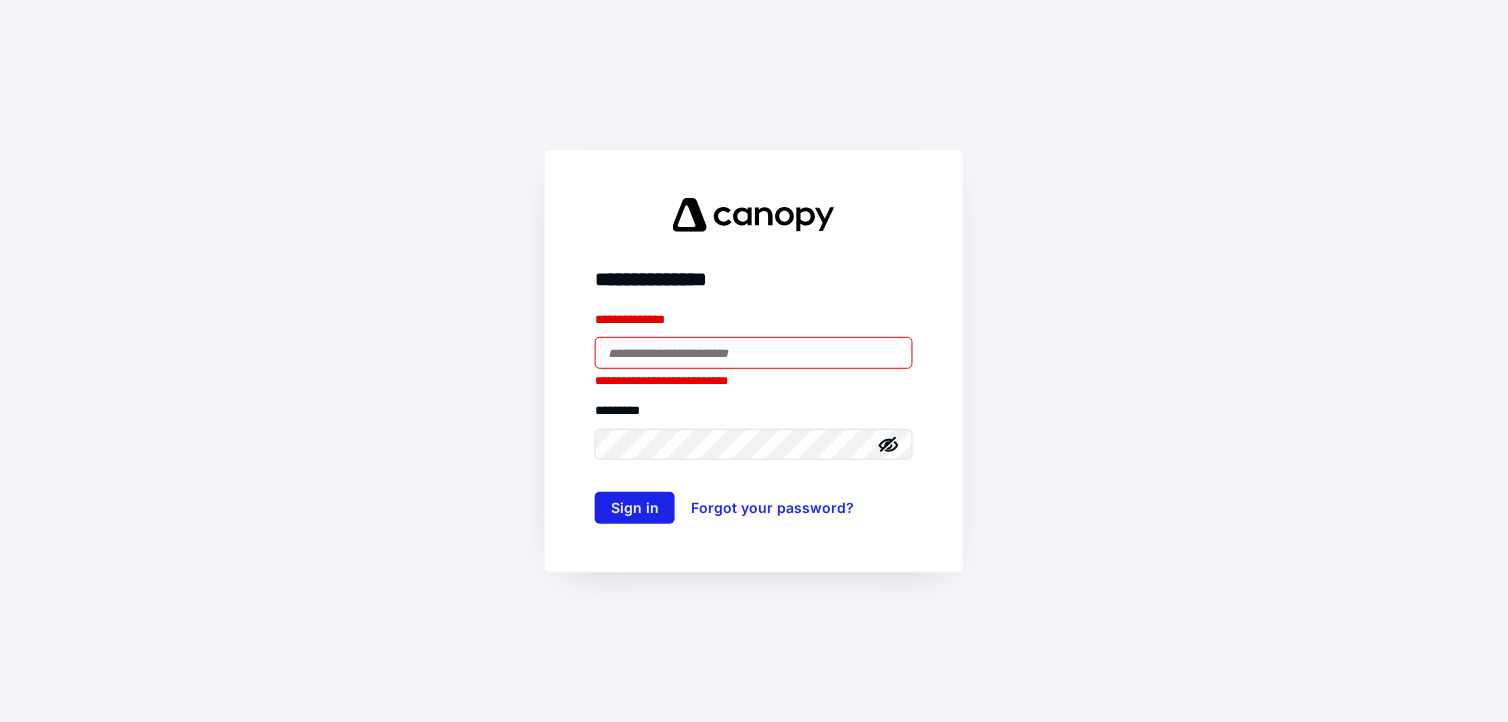 type on "**********" 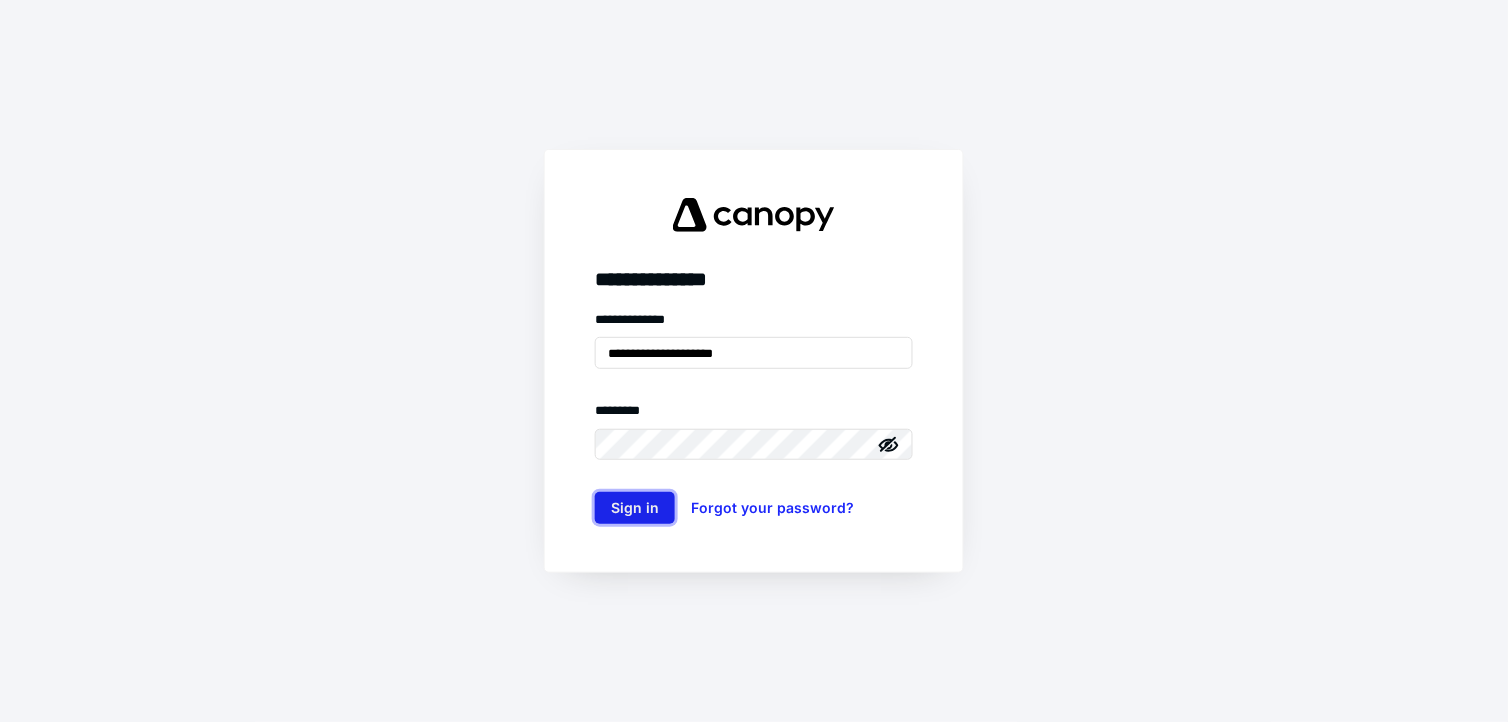 click on "Sign in" at bounding box center [635, 508] 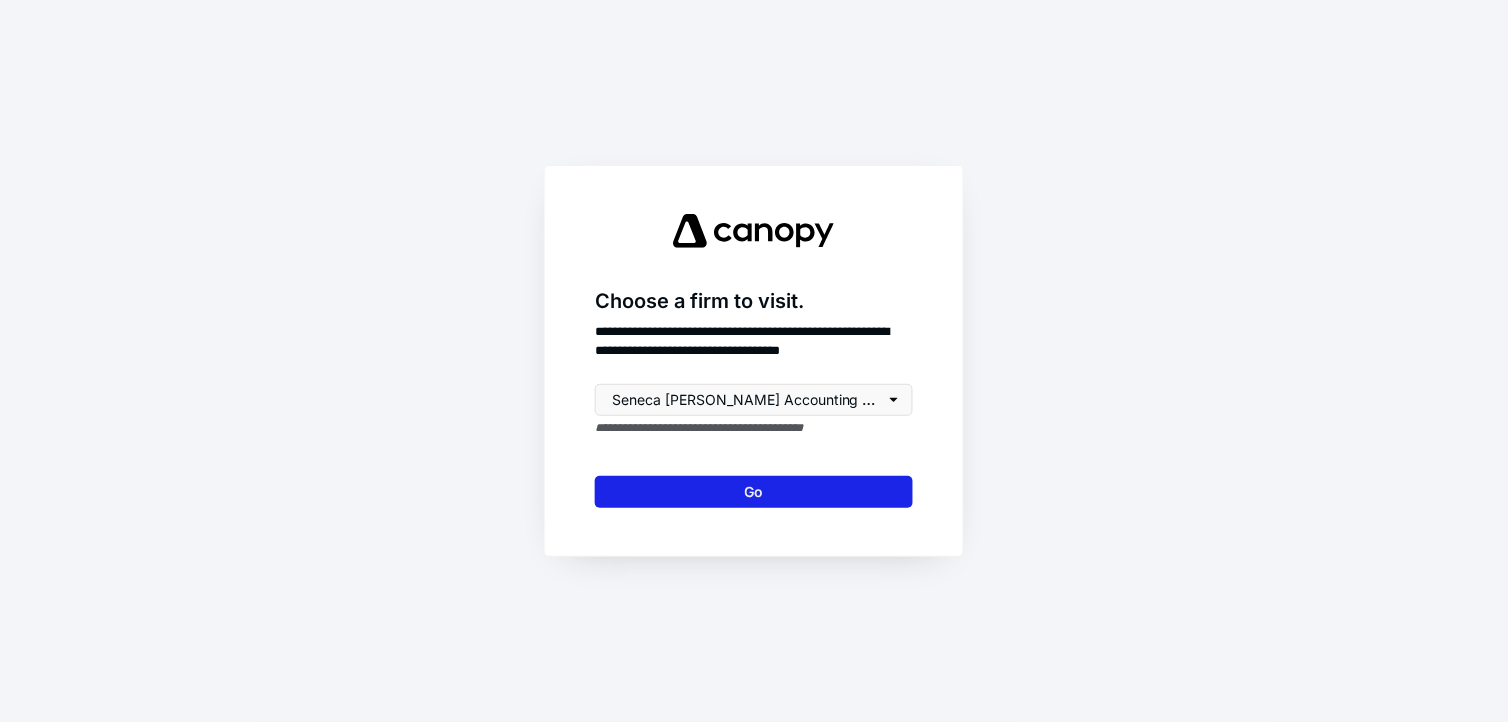 click on "Go" at bounding box center [754, 492] 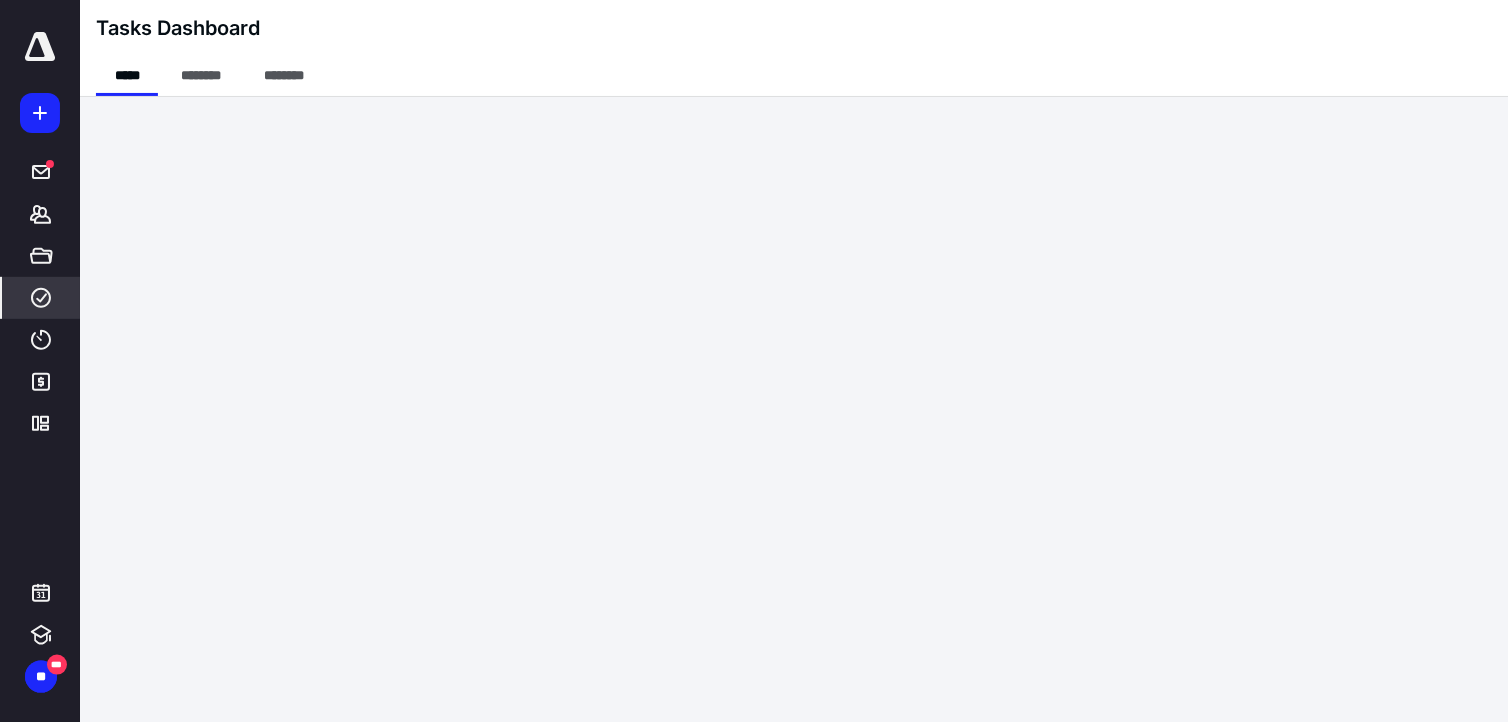 scroll, scrollTop: 0, scrollLeft: 0, axis: both 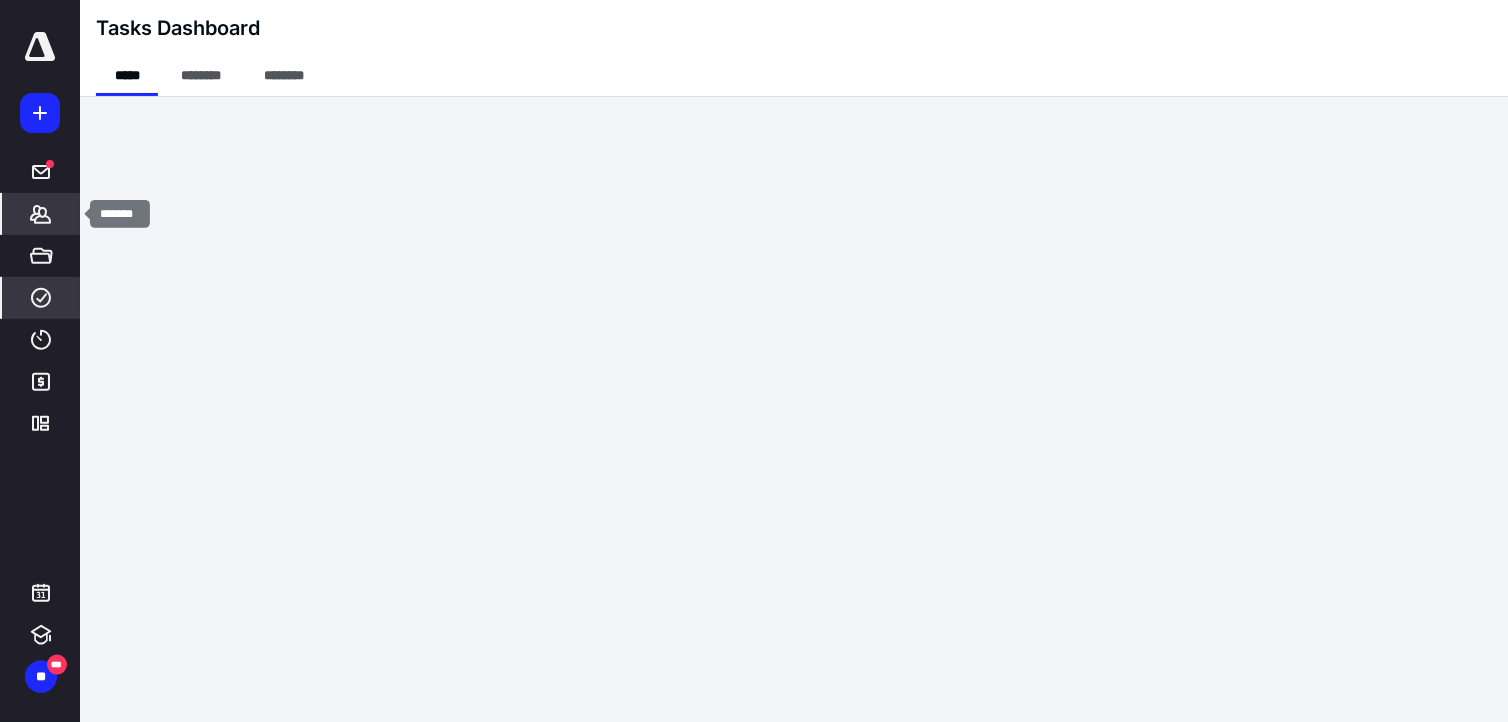 click 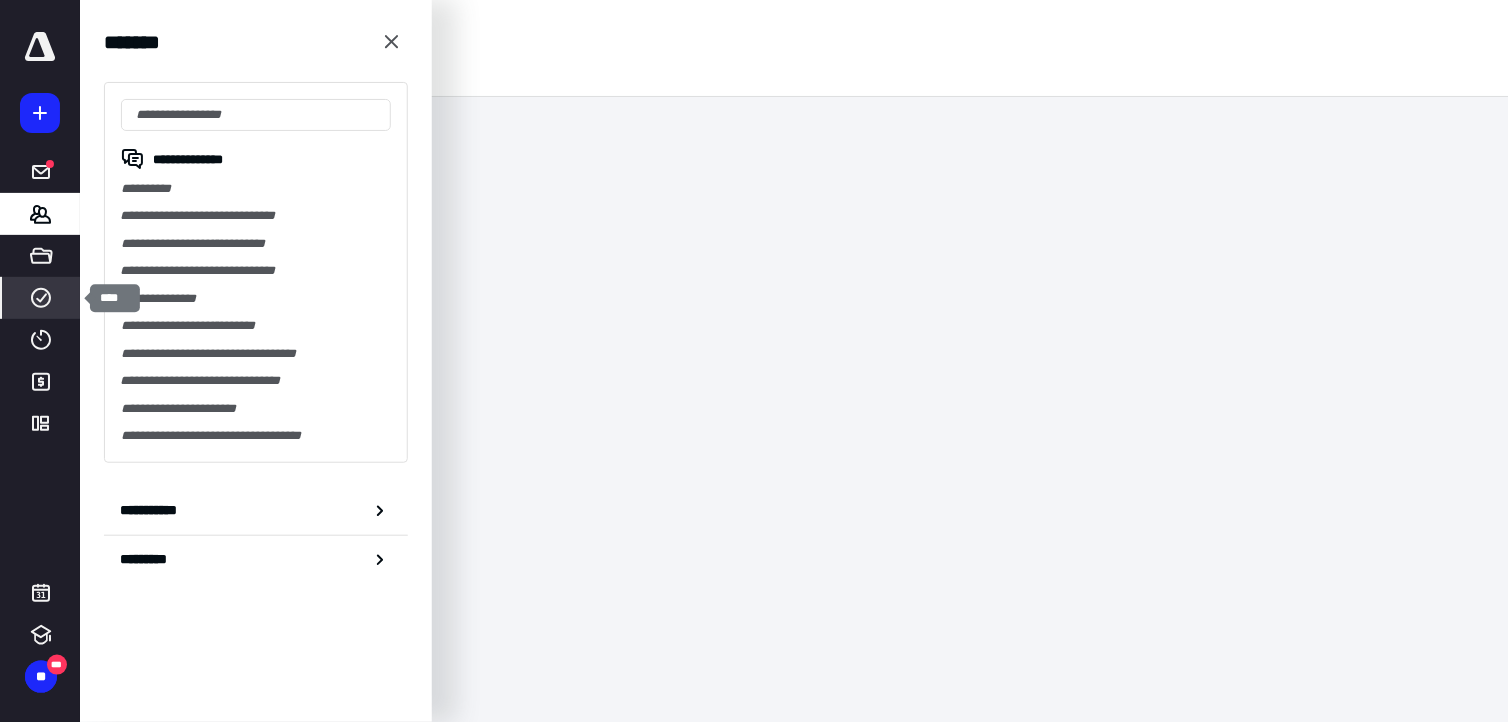 click 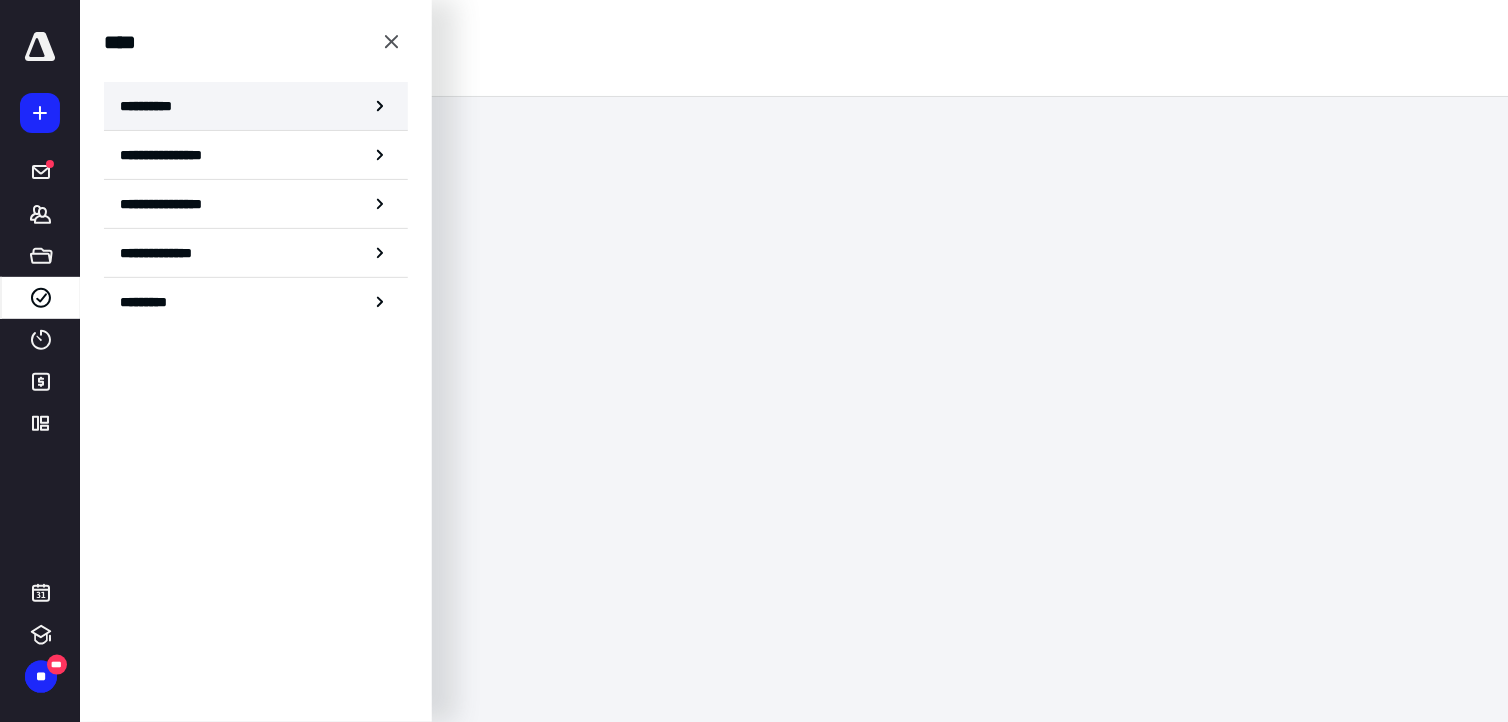click on "**********" at bounding box center [256, 106] 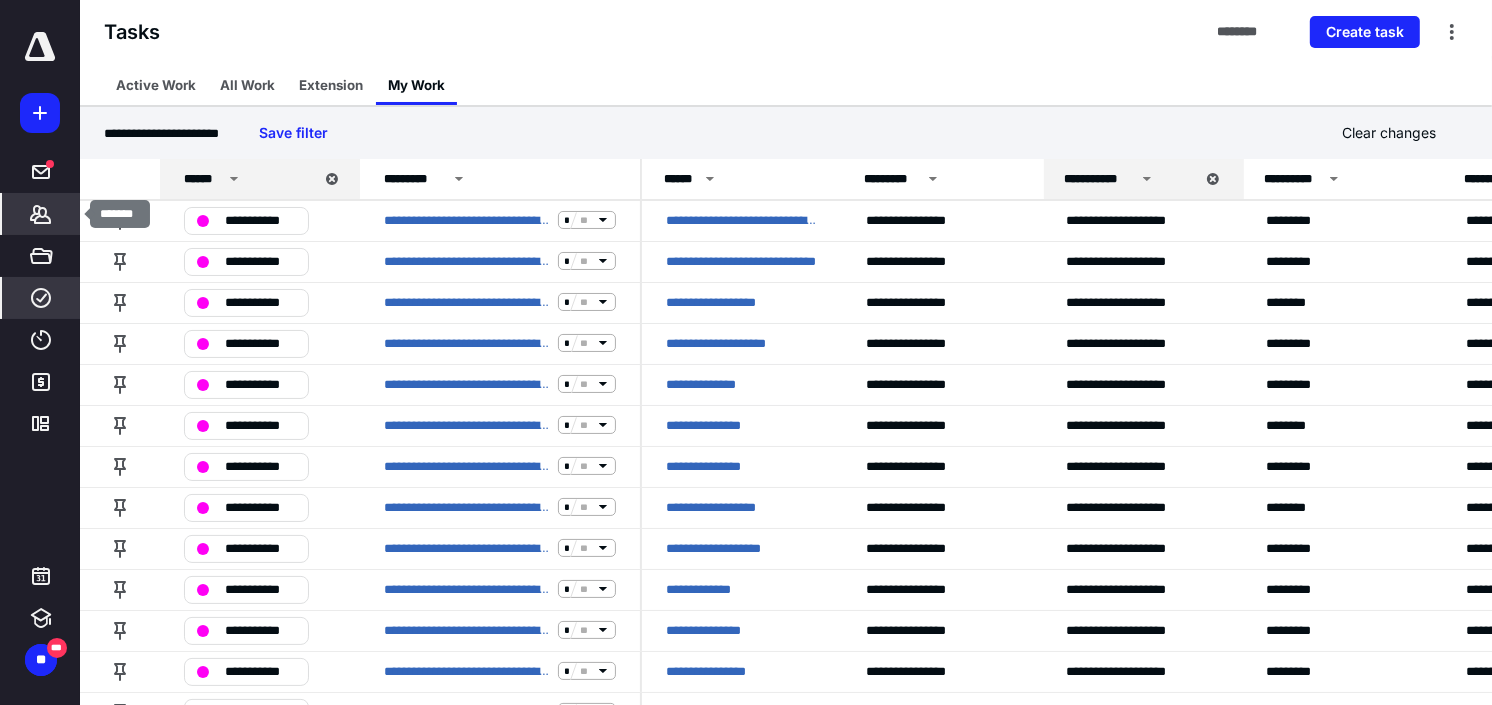 click 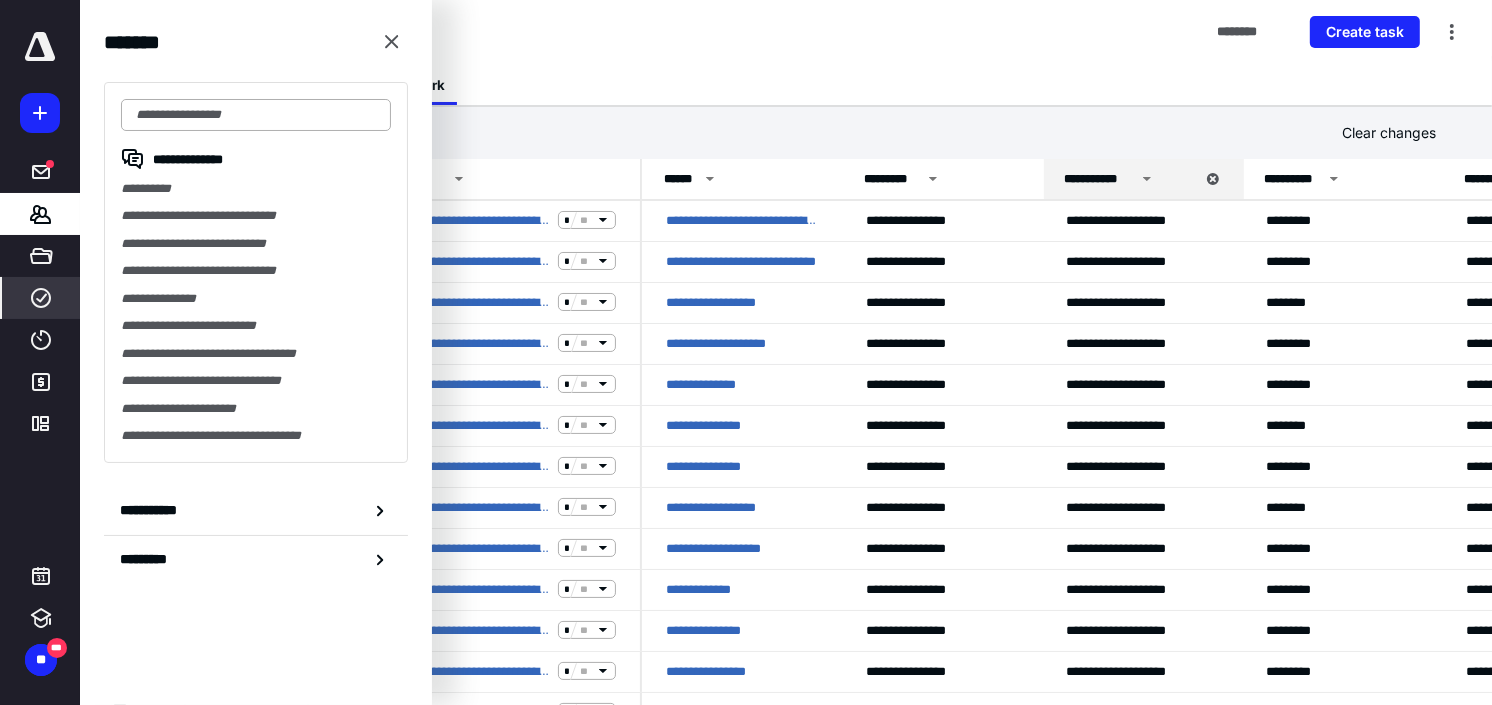 click at bounding box center (256, 115) 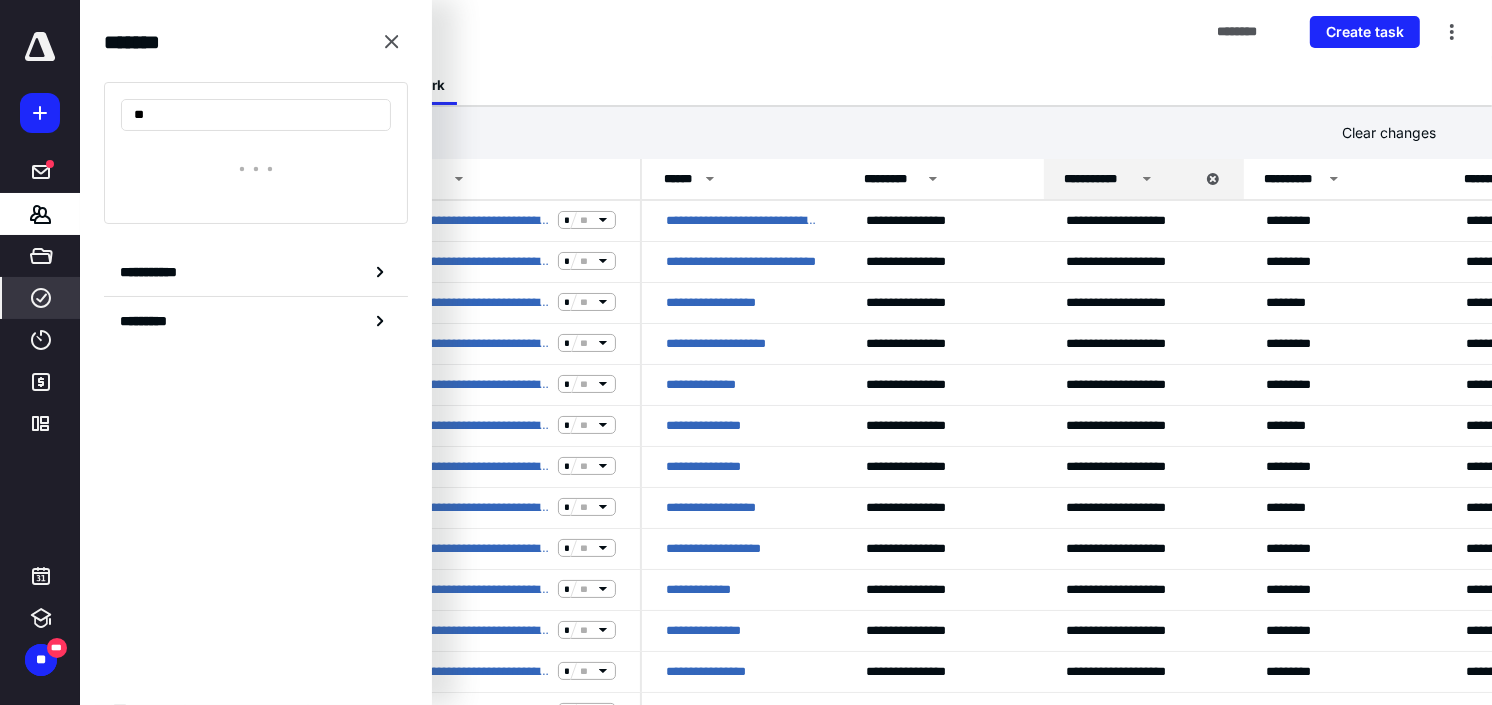 type on "*" 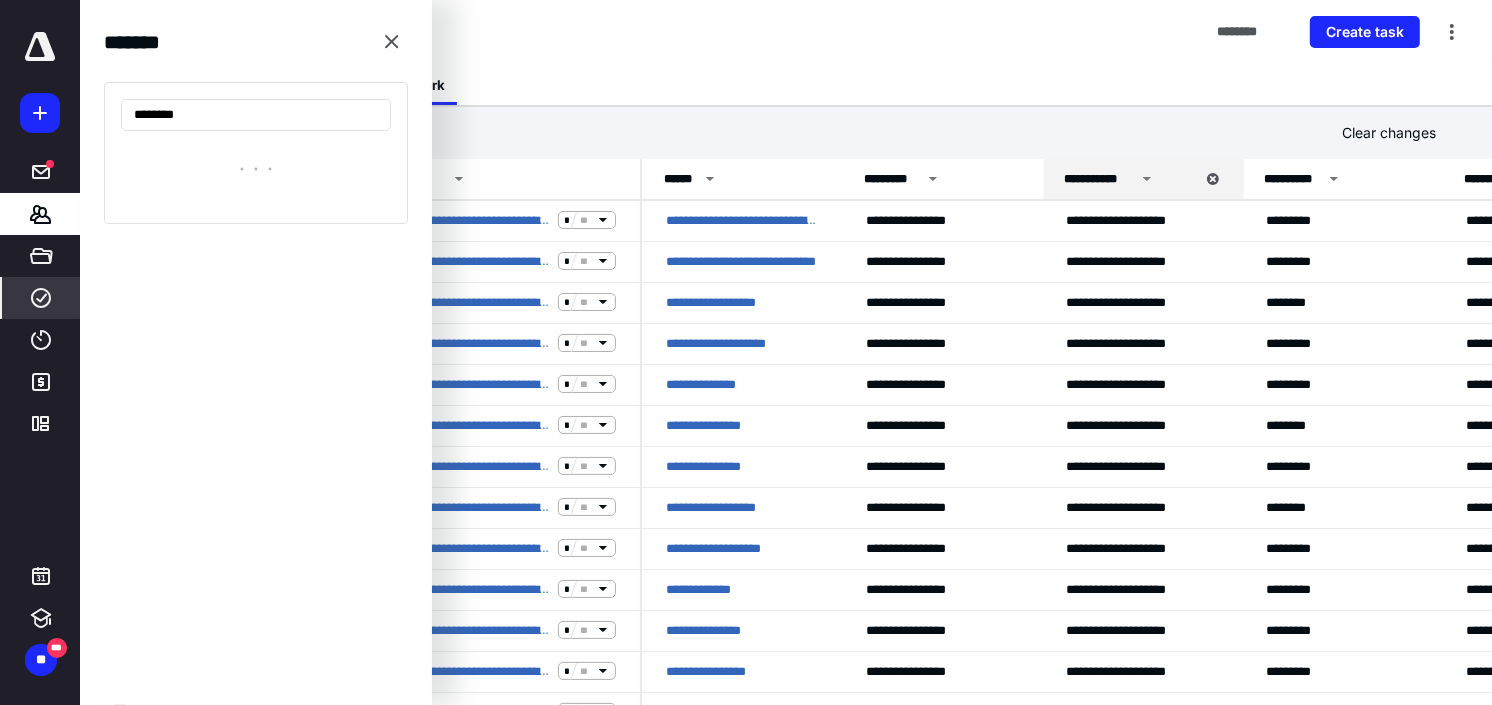 type on "*********" 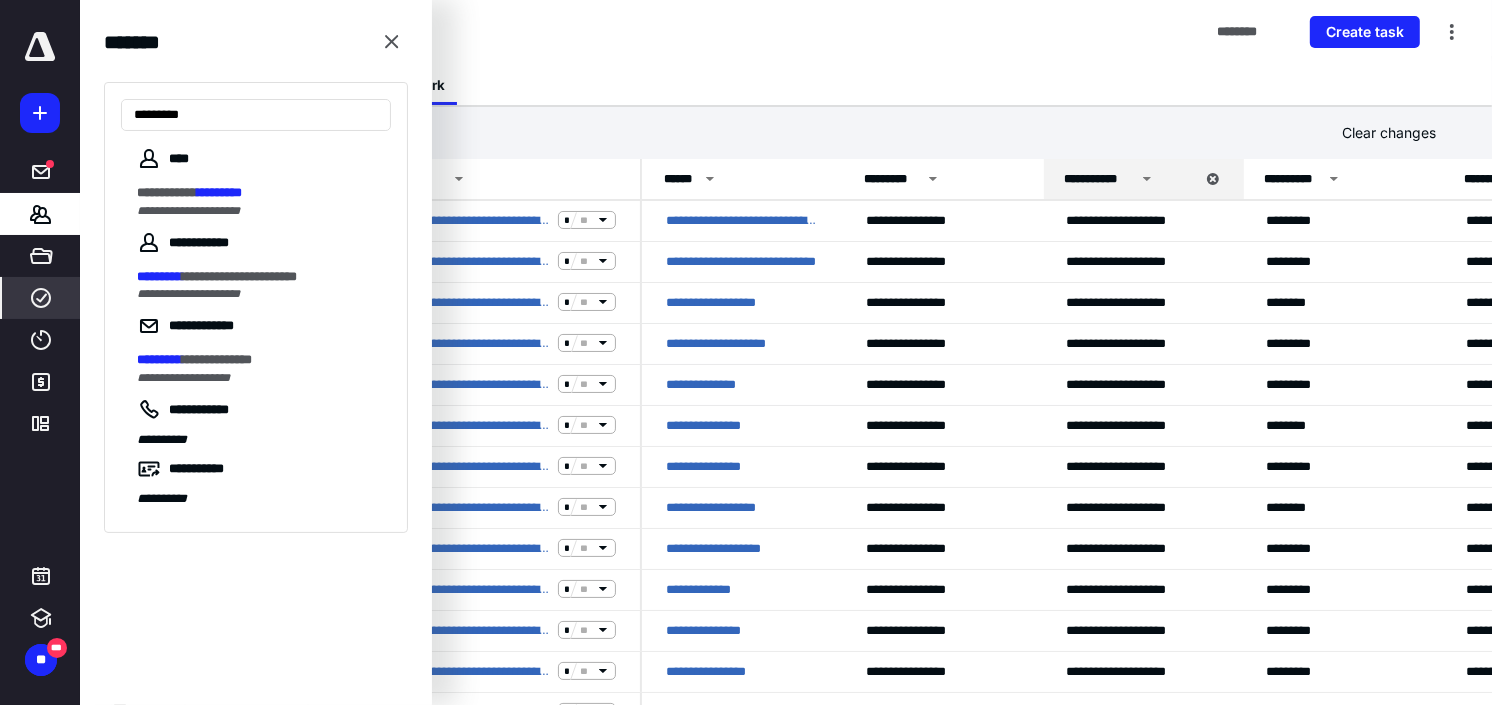 click on "**********" at bounding box center (188, 211) 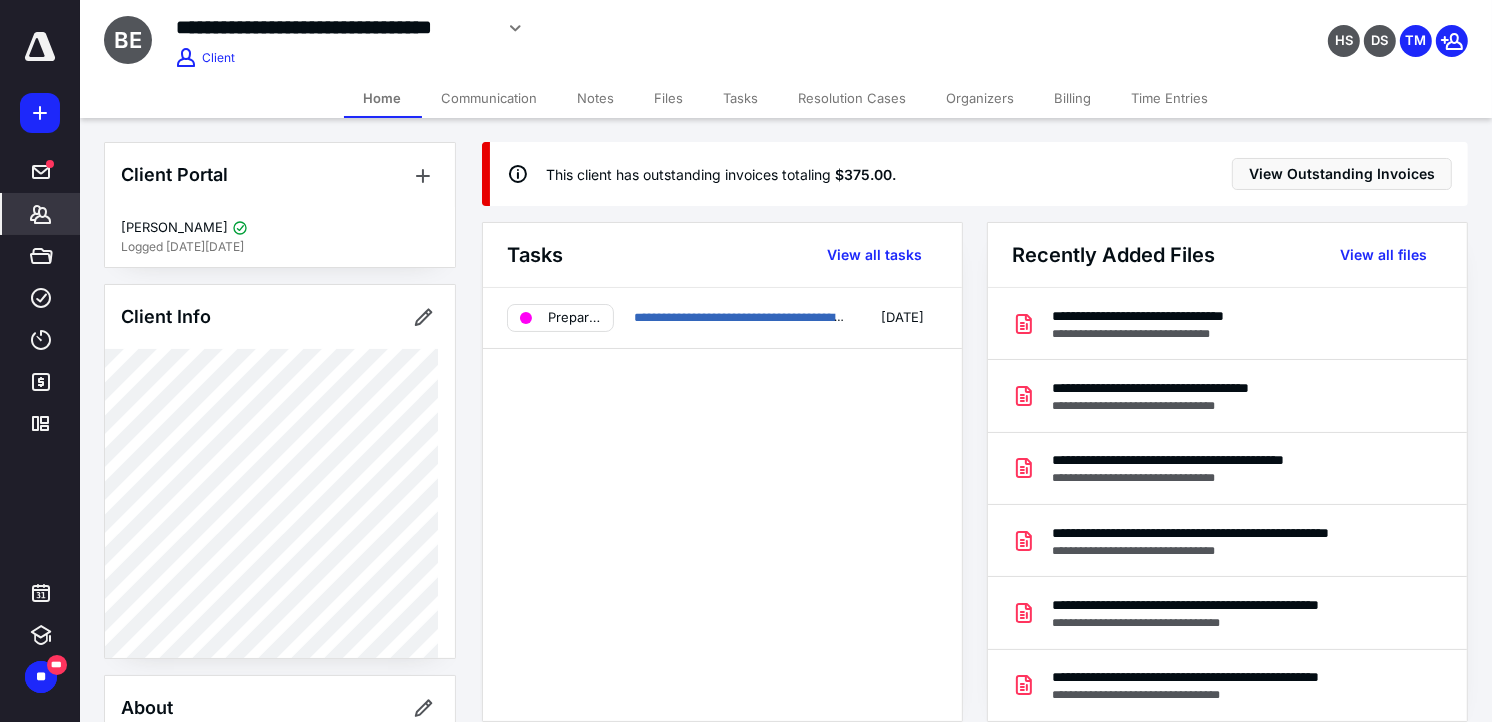 click on "Files" at bounding box center (669, 98) 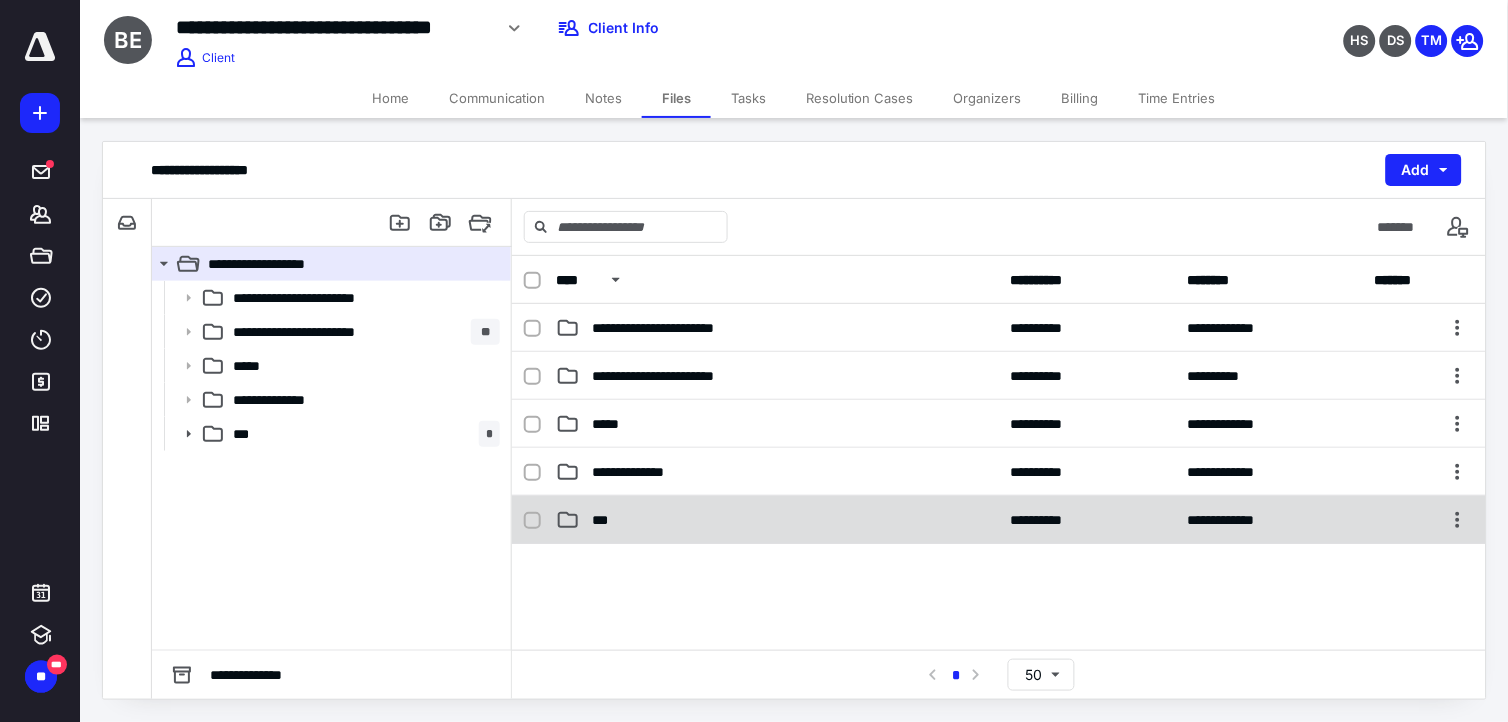 click on "***" at bounding box center [777, 520] 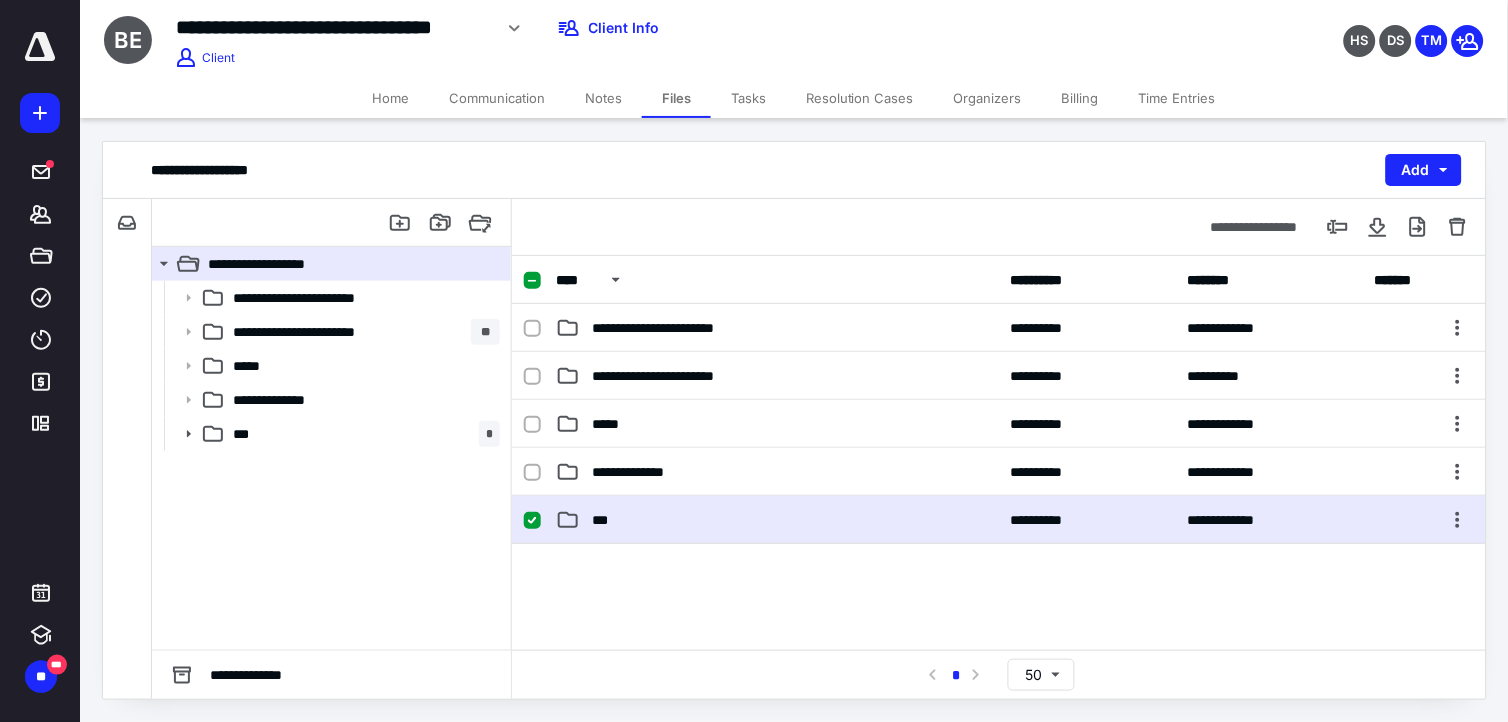 click on "***" at bounding box center [777, 520] 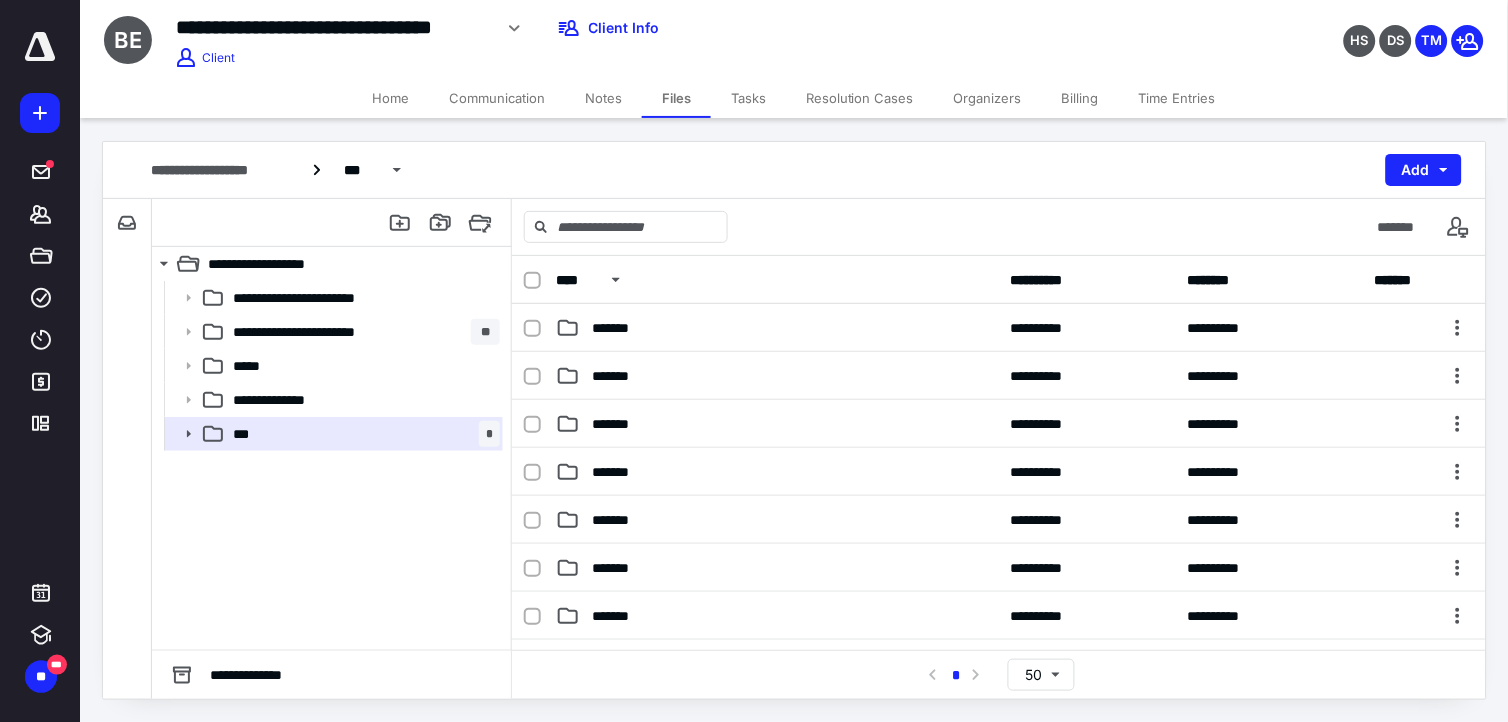 click on "Time Entries" at bounding box center [1177, 98] 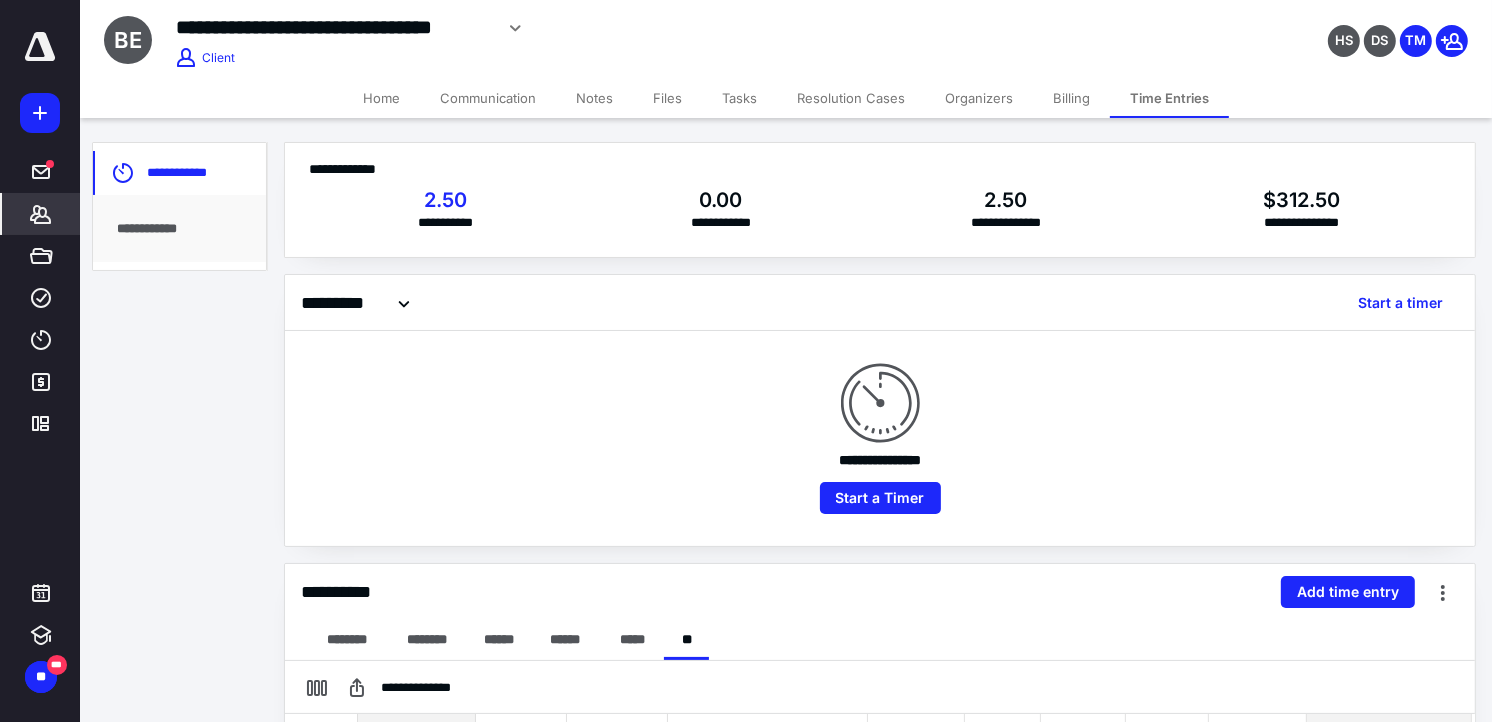 click on "Files" at bounding box center (667, 98) 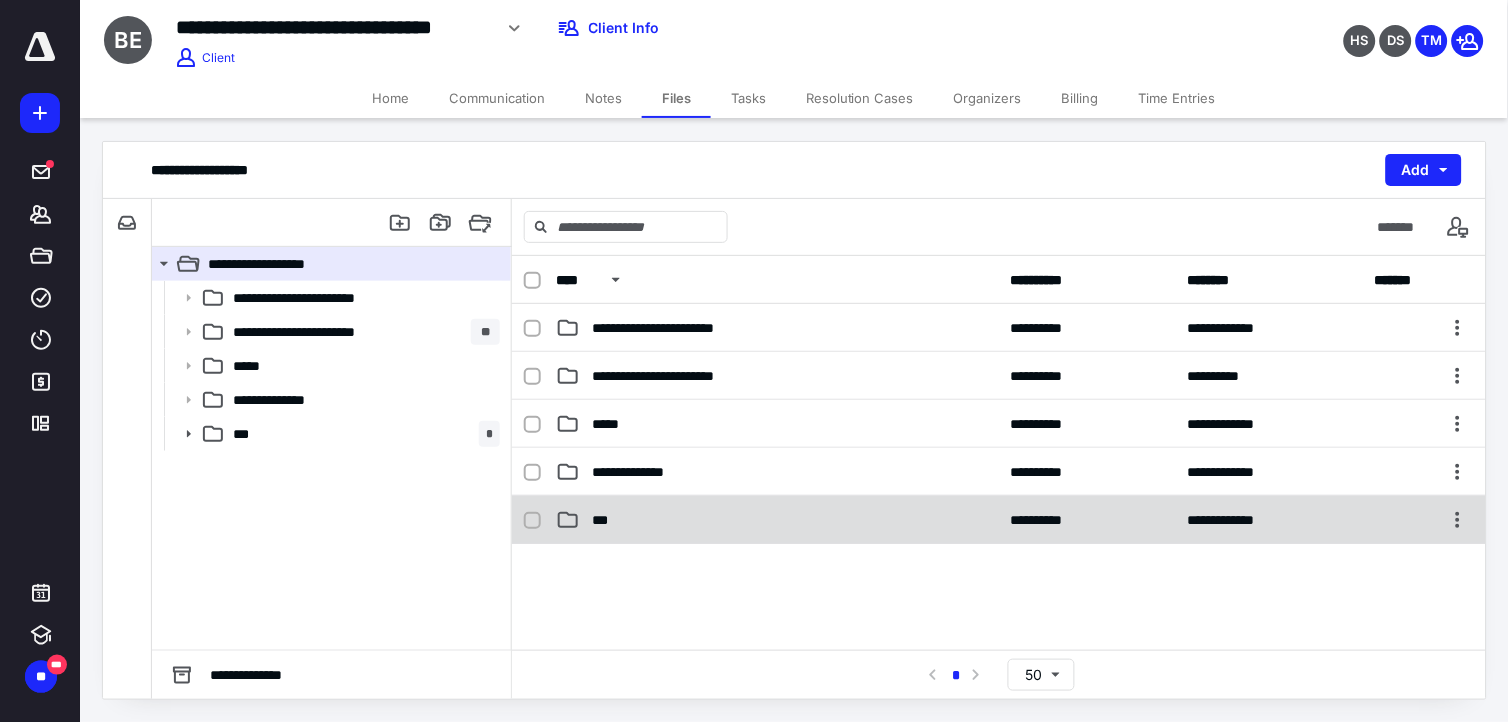 click on "***" at bounding box center (777, 520) 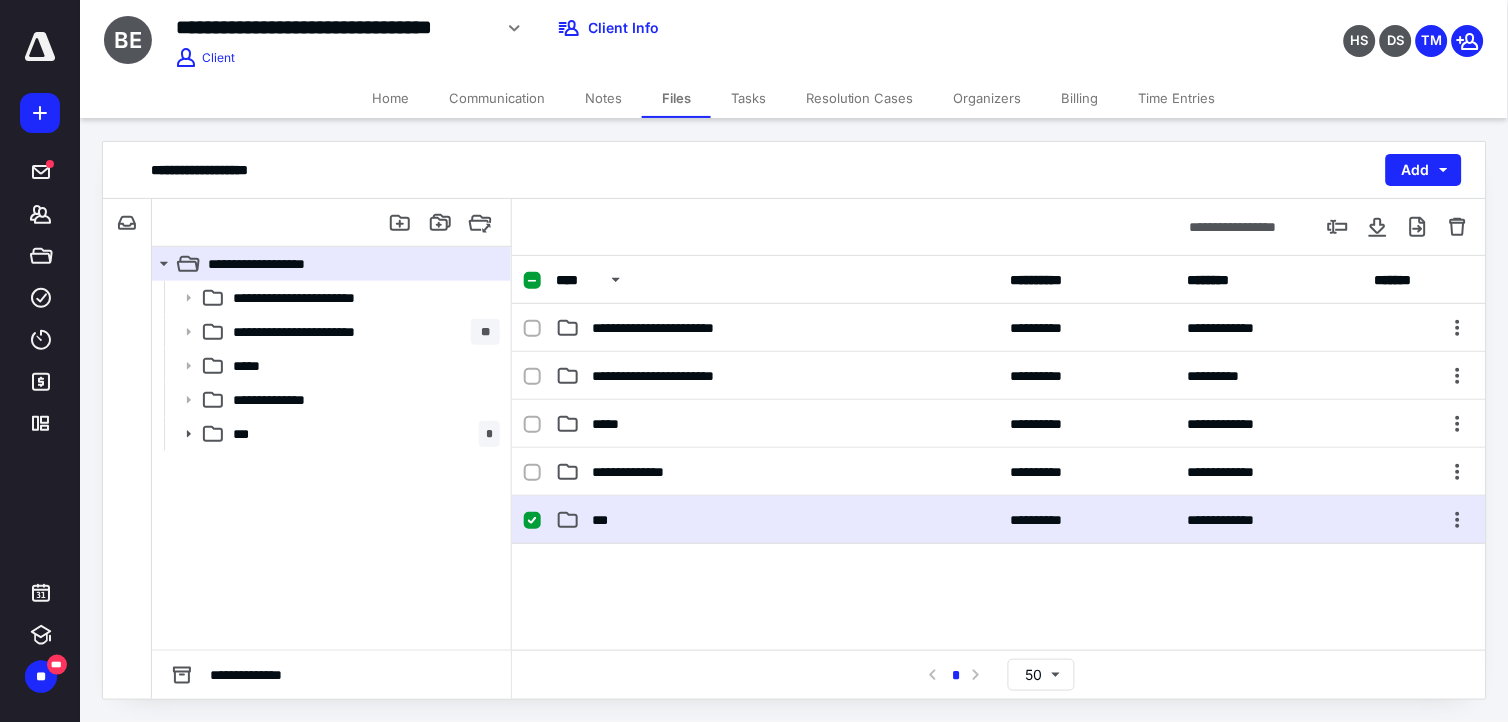 click on "***" at bounding box center [777, 520] 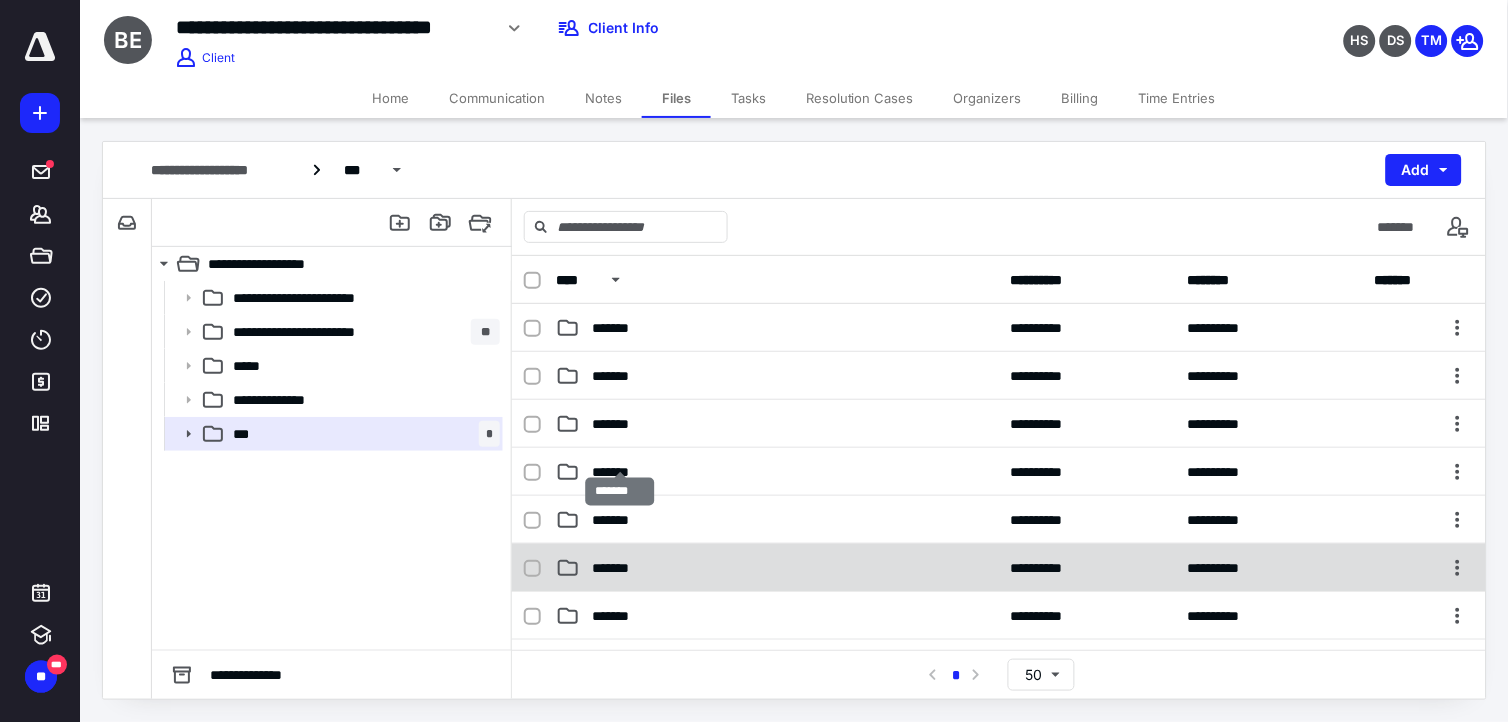 scroll, scrollTop: 333, scrollLeft: 0, axis: vertical 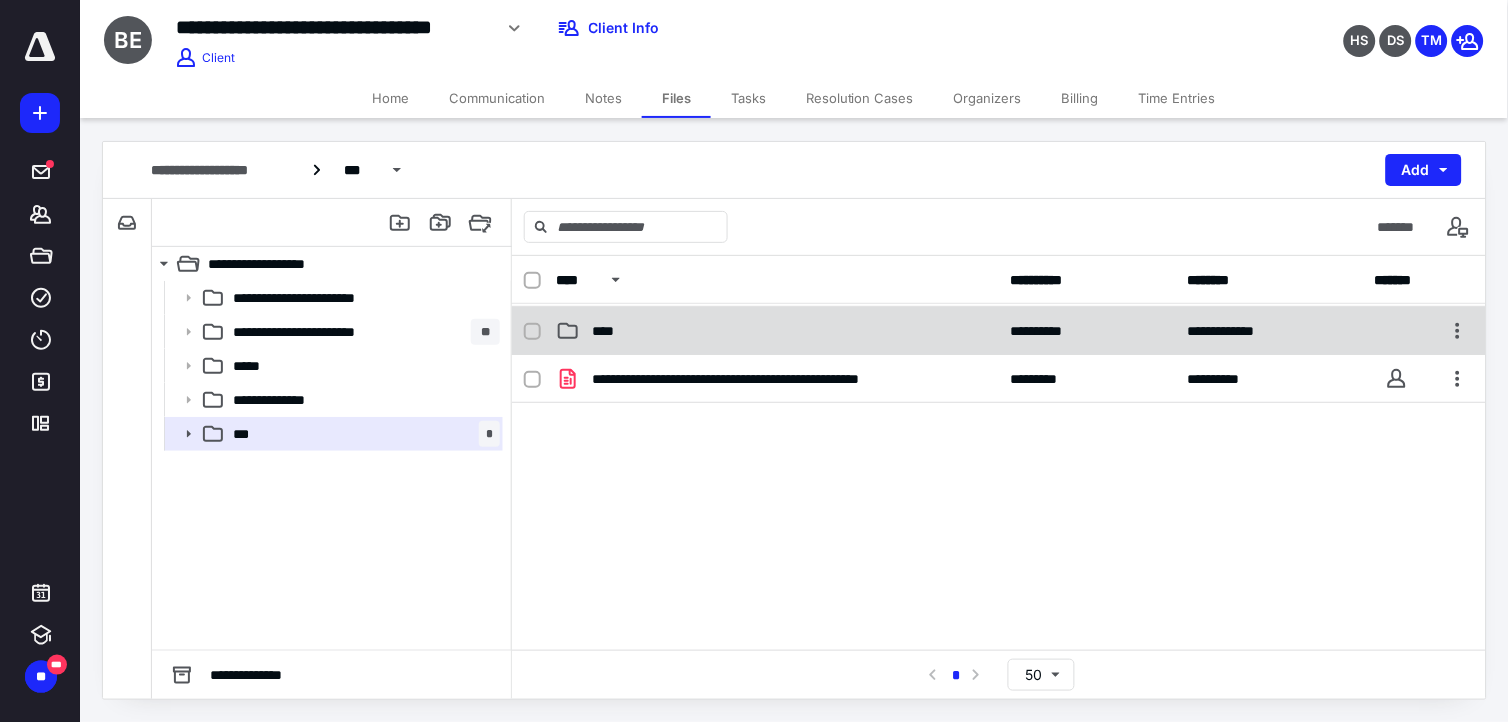 click on "****" at bounding box center (777, 331) 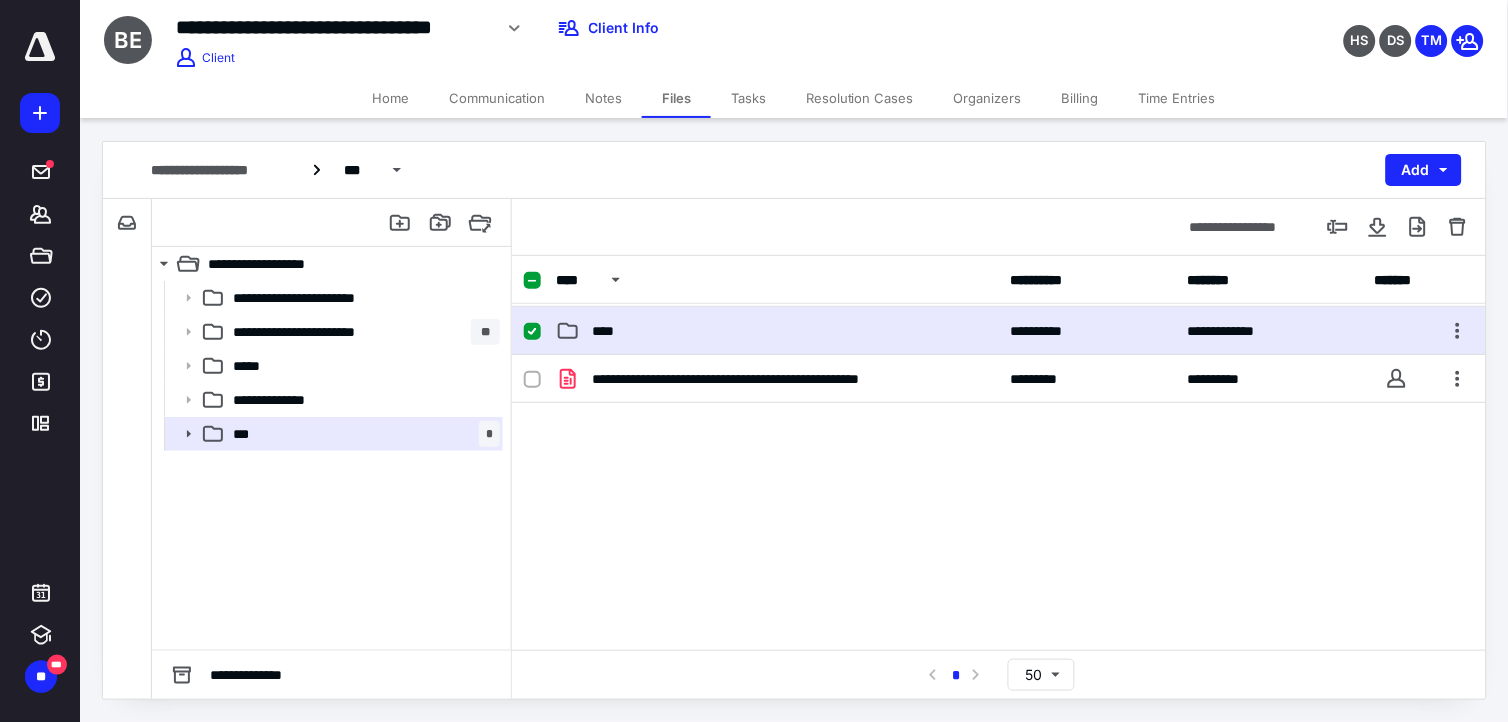 click on "****" at bounding box center [777, 331] 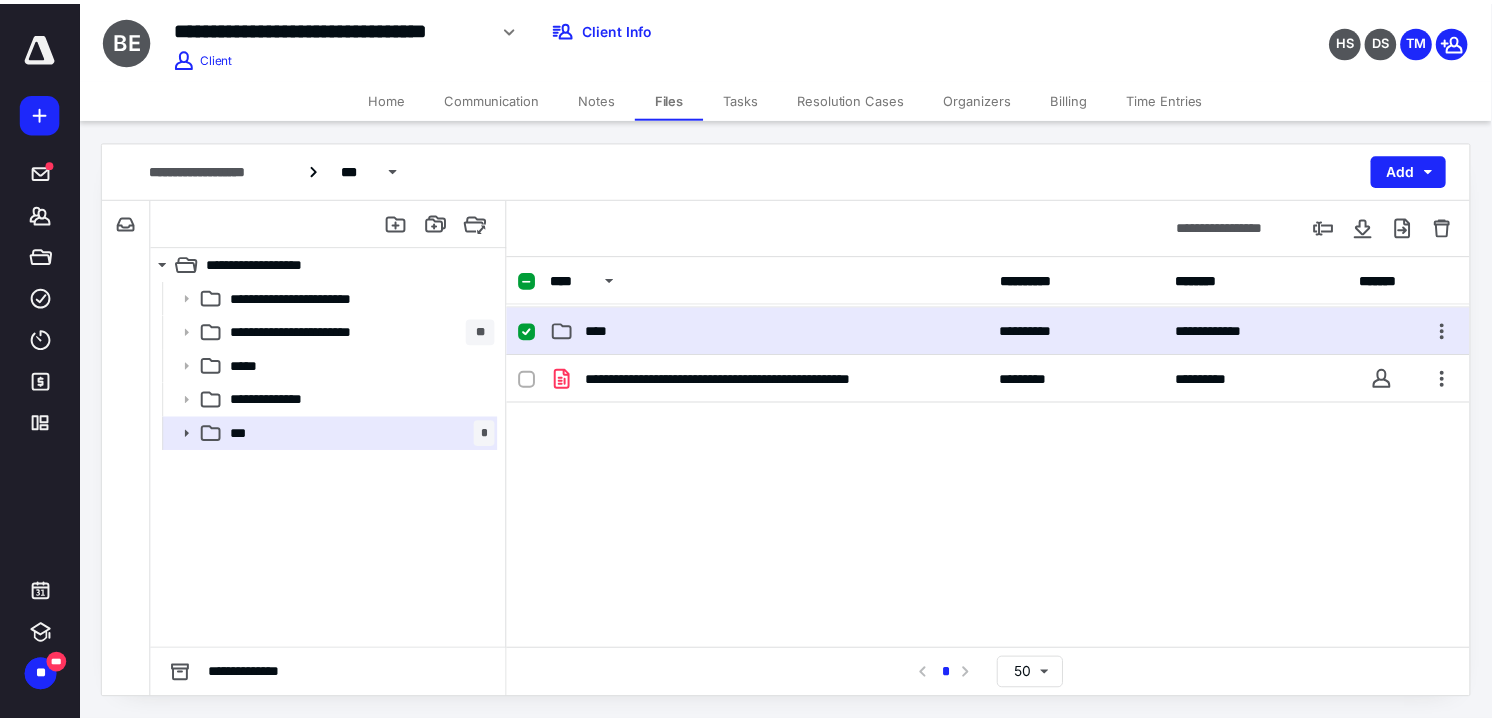 scroll, scrollTop: 0, scrollLeft: 0, axis: both 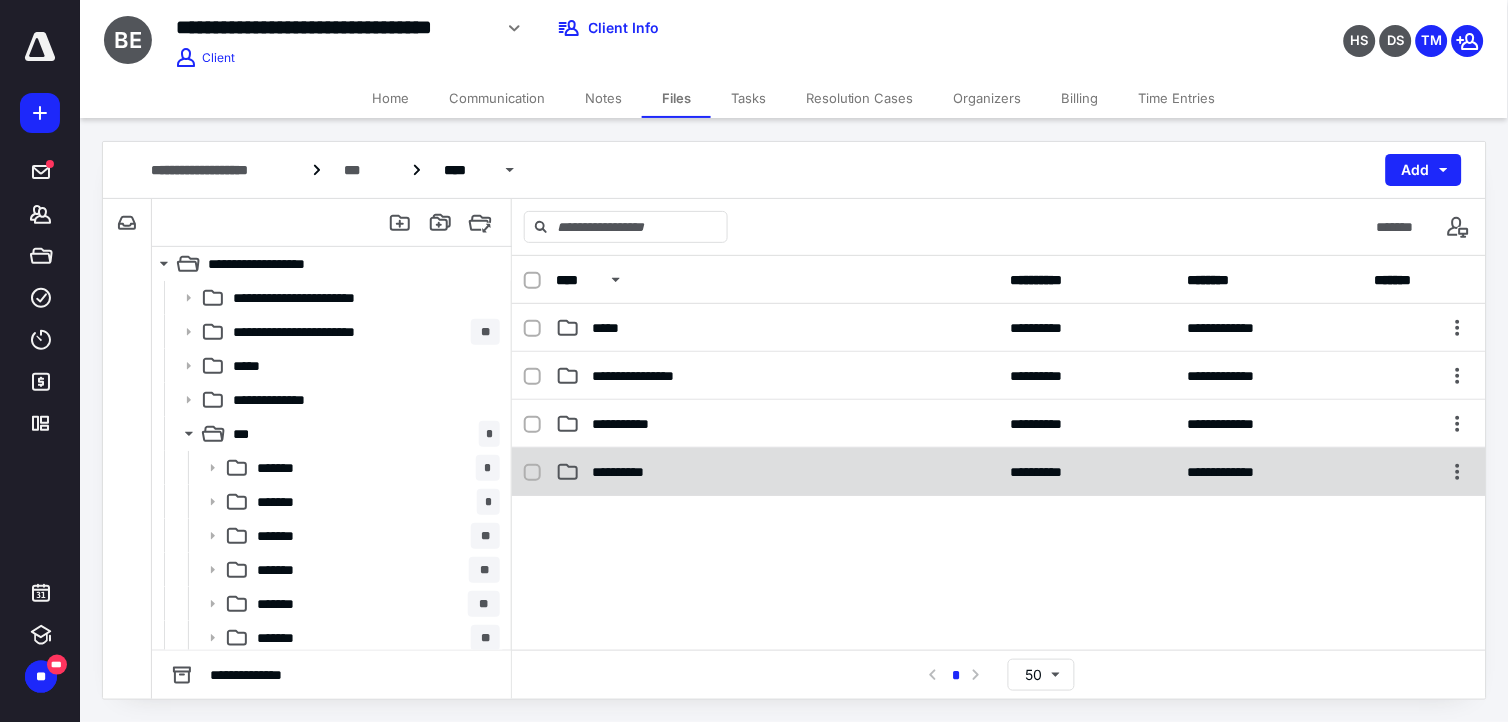 click on "**********" at bounding box center [999, 472] 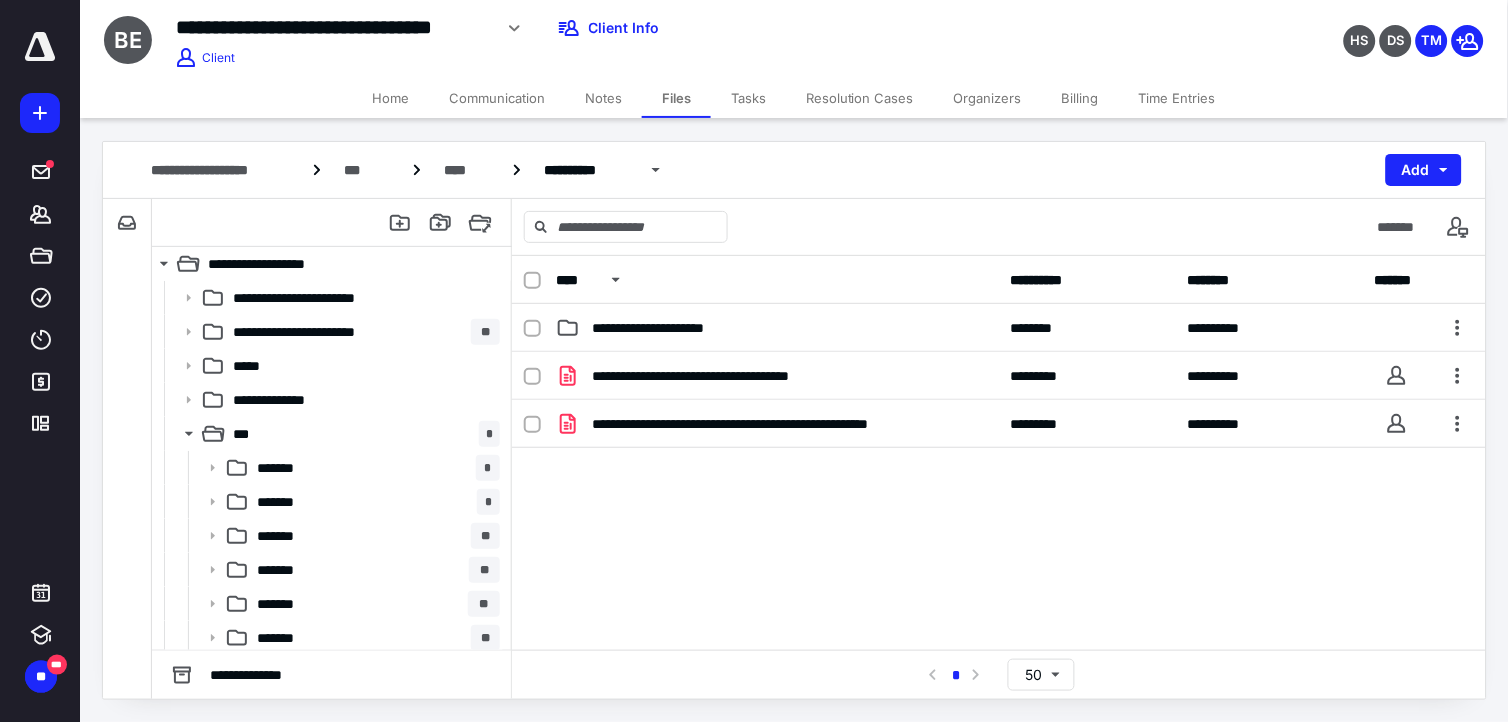 click on "Billing" at bounding box center [1080, 98] 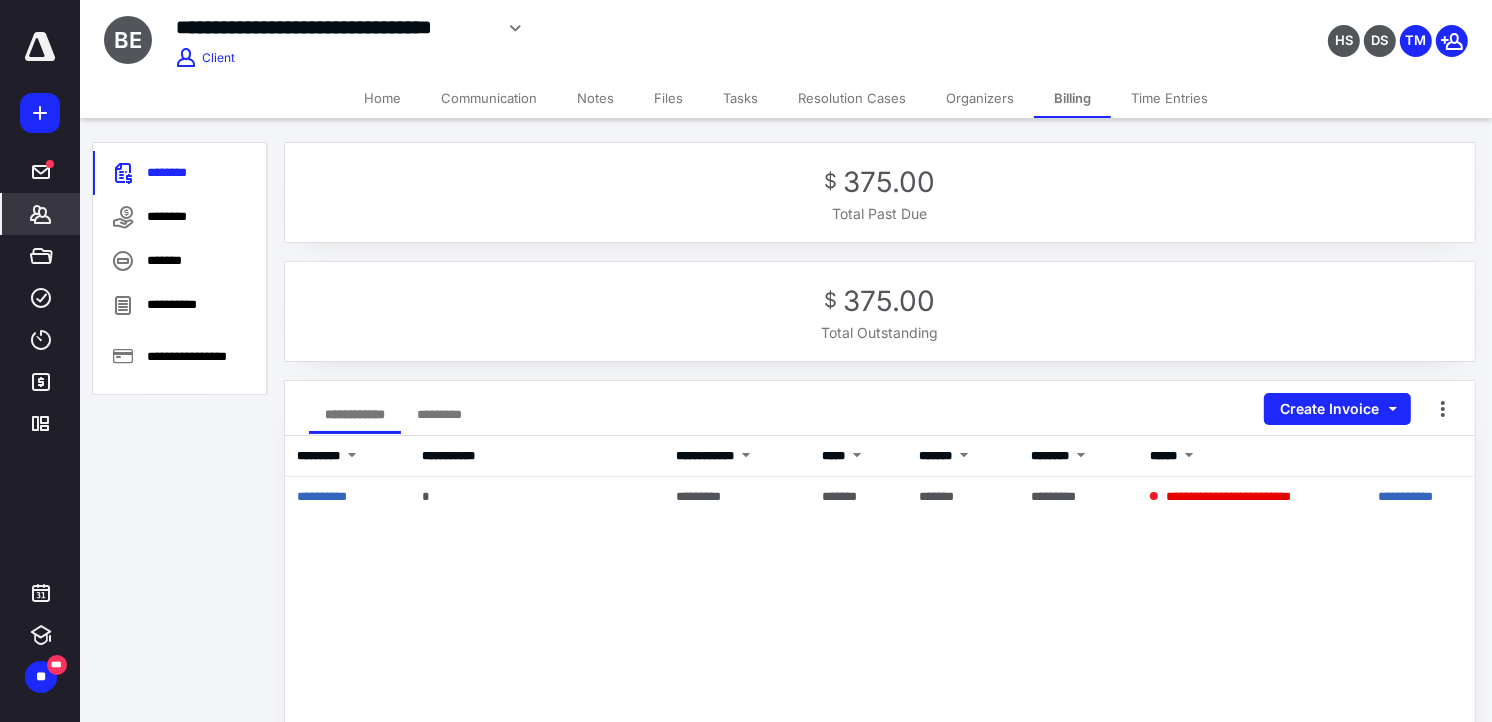 click on "Home" at bounding box center (382, 98) 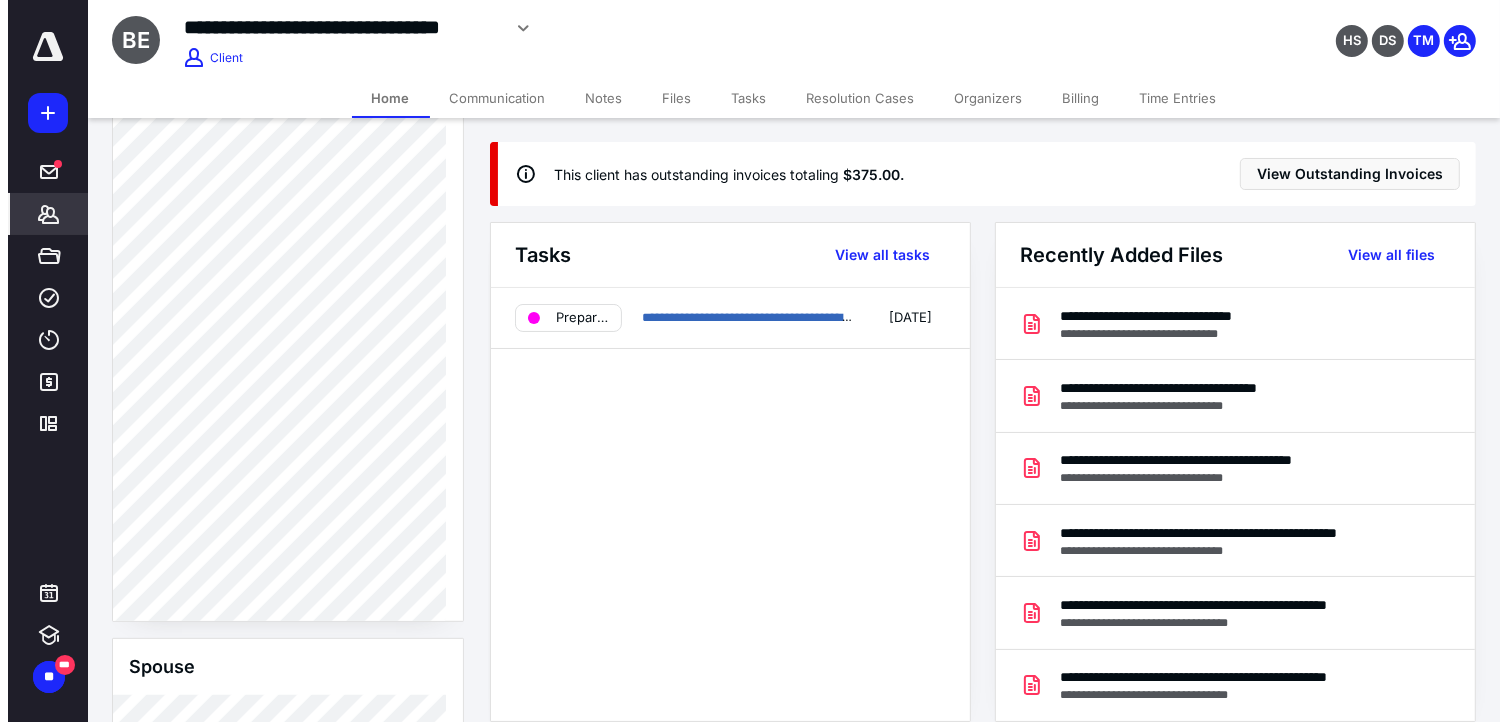 scroll, scrollTop: 1111, scrollLeft: 0, axis: vertical 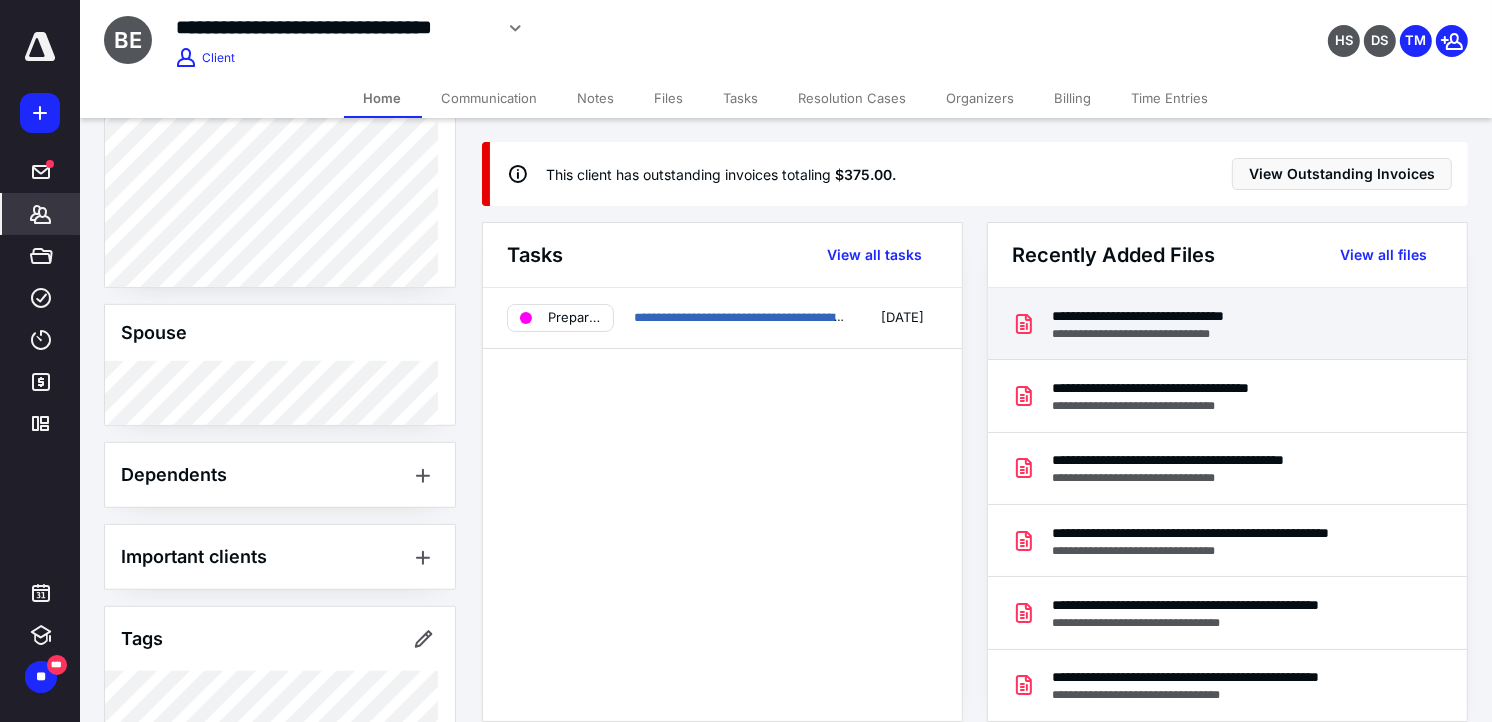 click on "**********" at bounding box center (1171, 334) 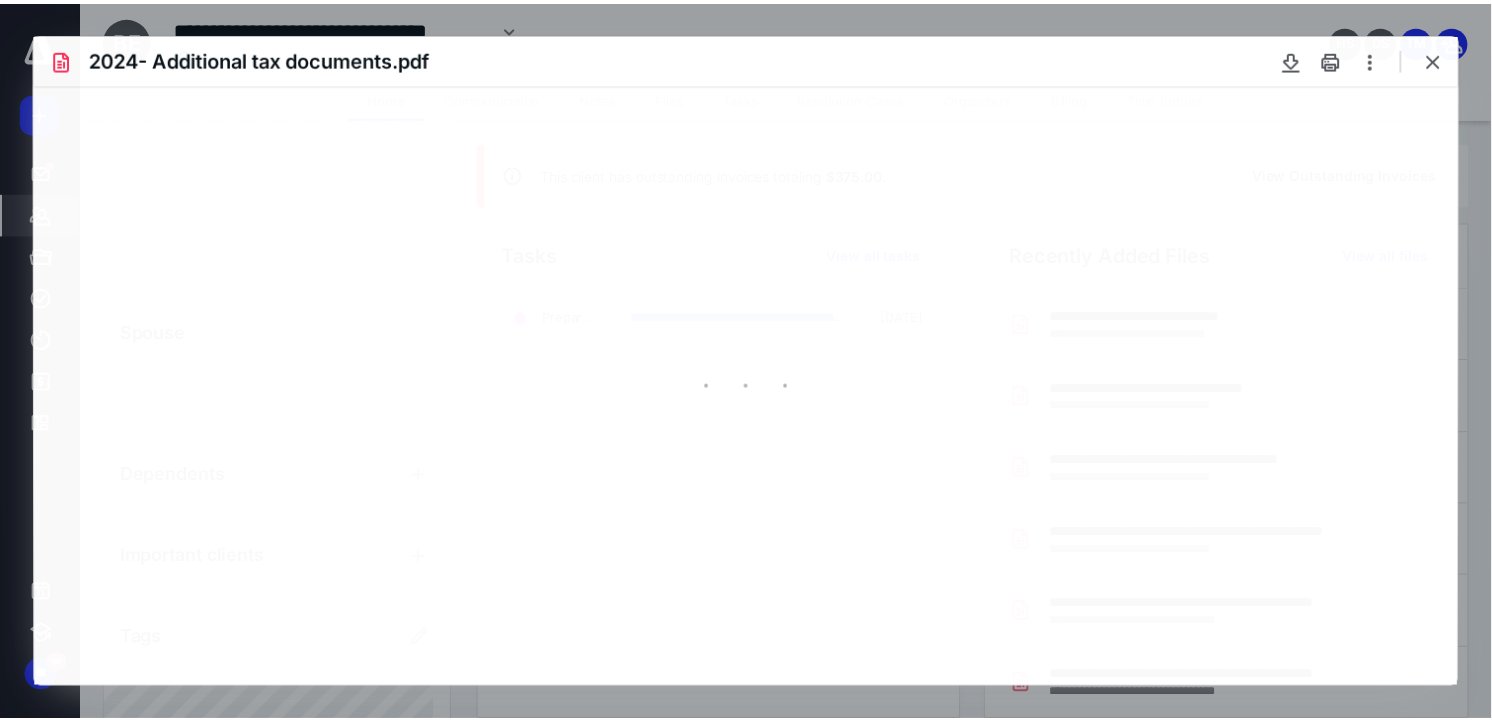 scroll, scrollTop: 0, scrollLeft: 0, axis: both 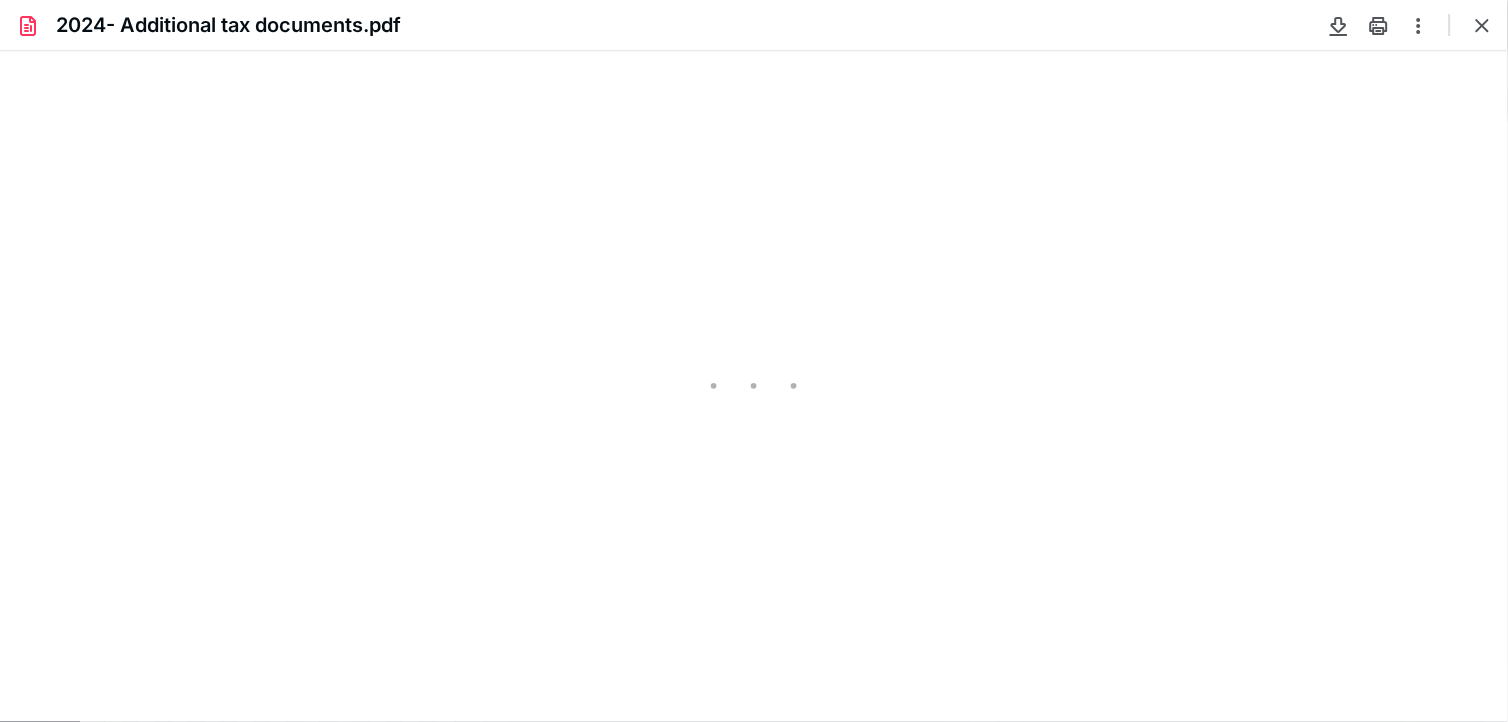 type on "241" 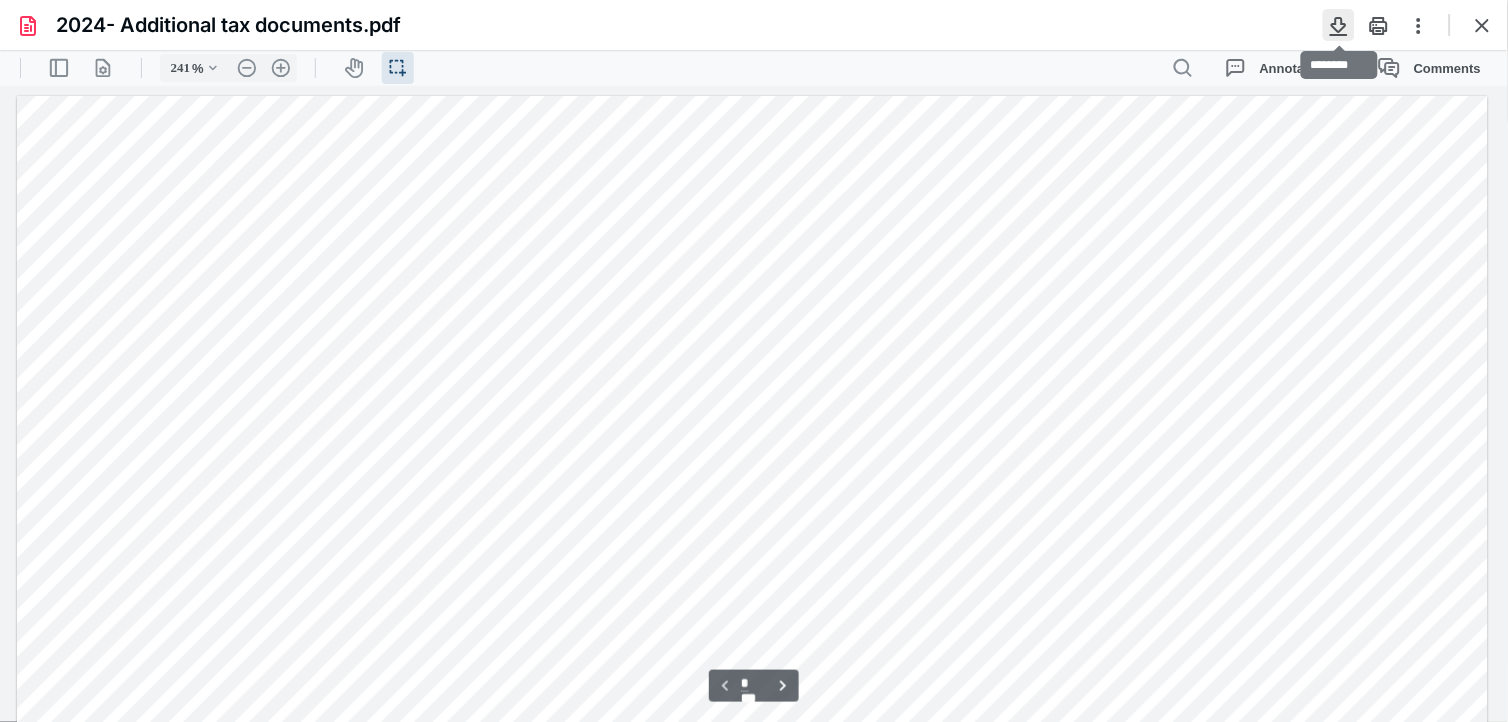 click at bounding box center (1339, 25) 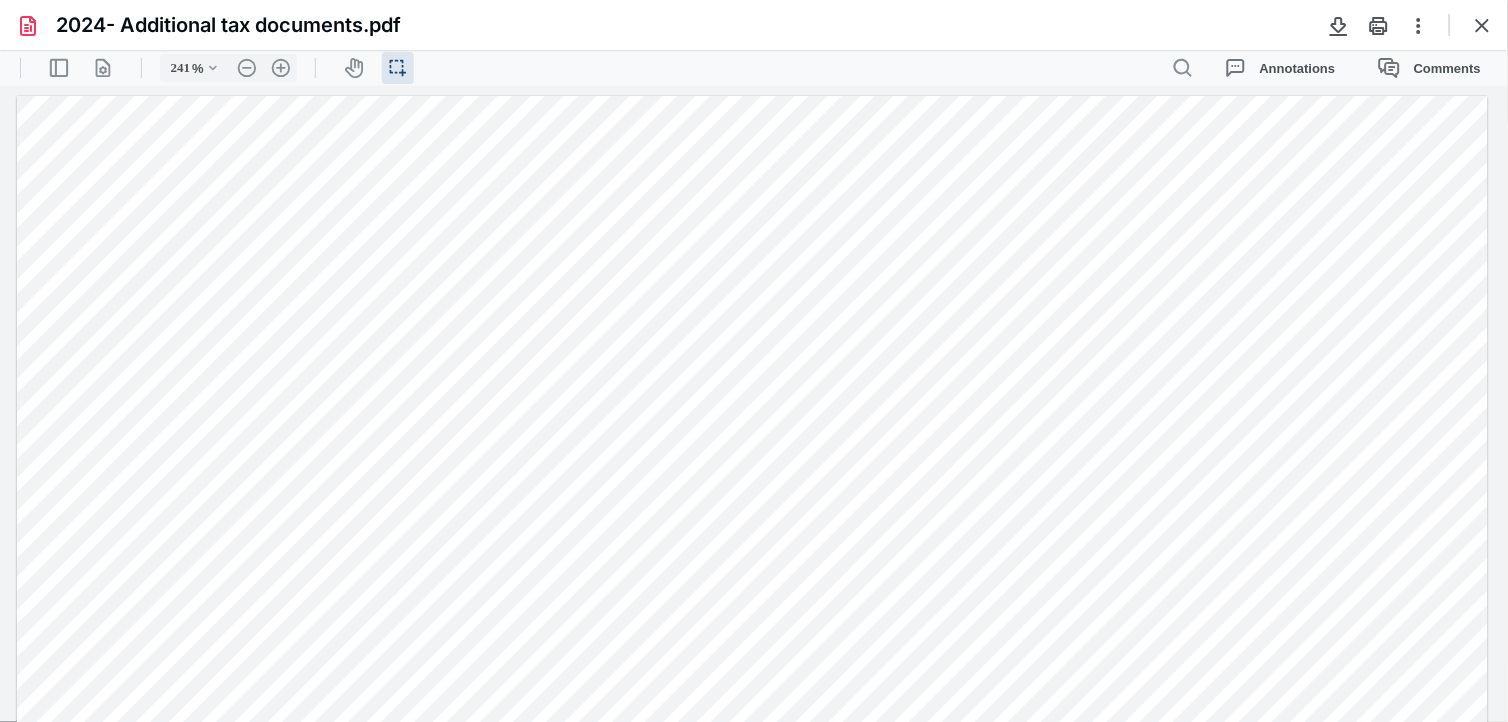 drag, startPoint x: 1016, startPoint y: 365, endPoint x: 1036, endPoint y: 320, distance: 49.24429 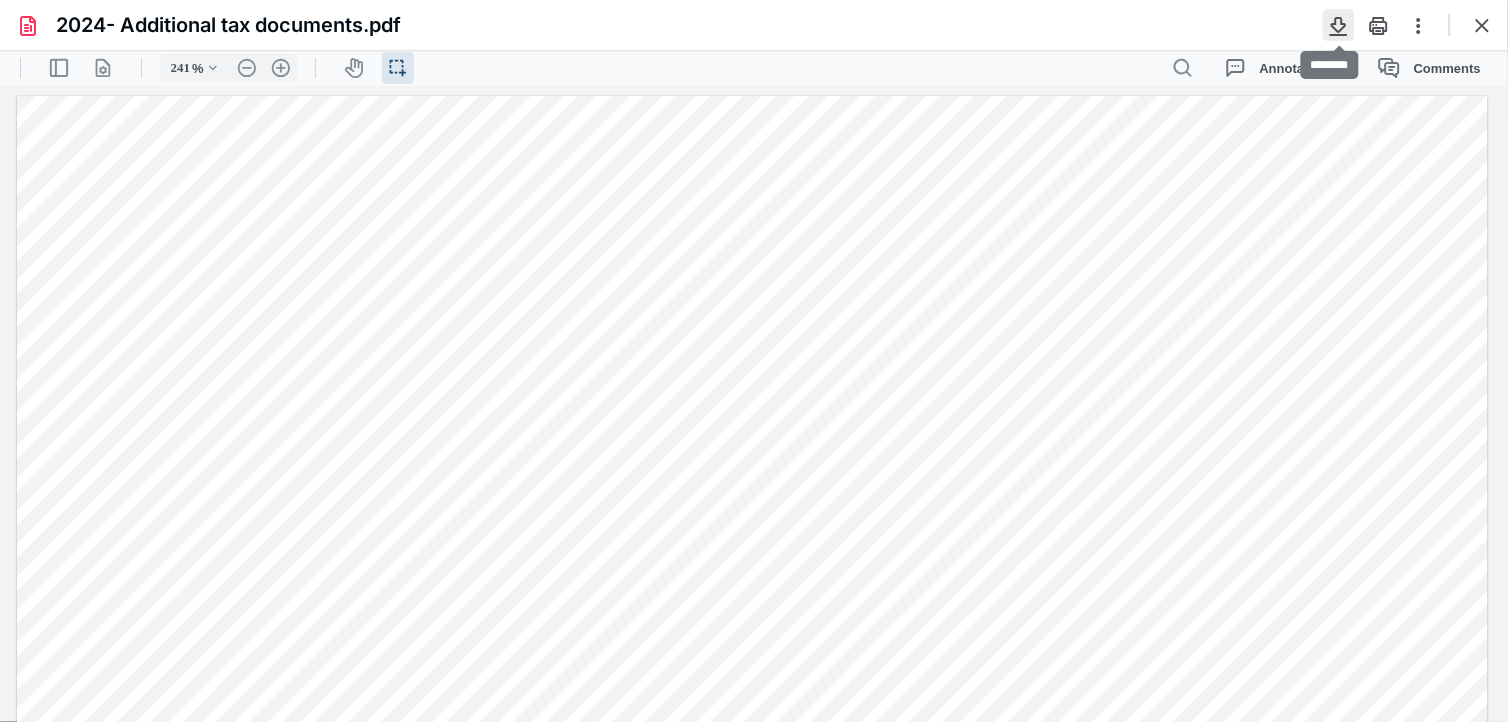 click at bounding box center (1339, 25) 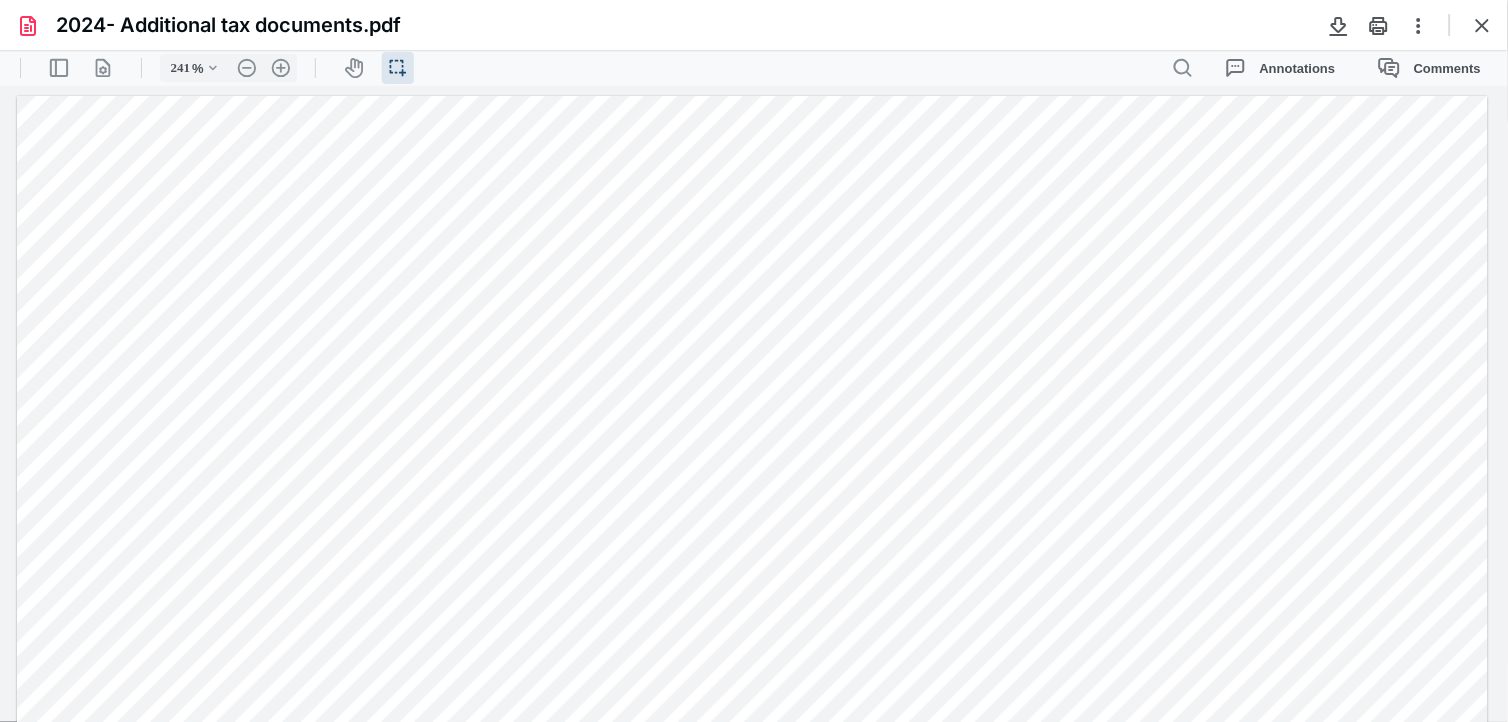 click at bounding box center [752, 1047] 